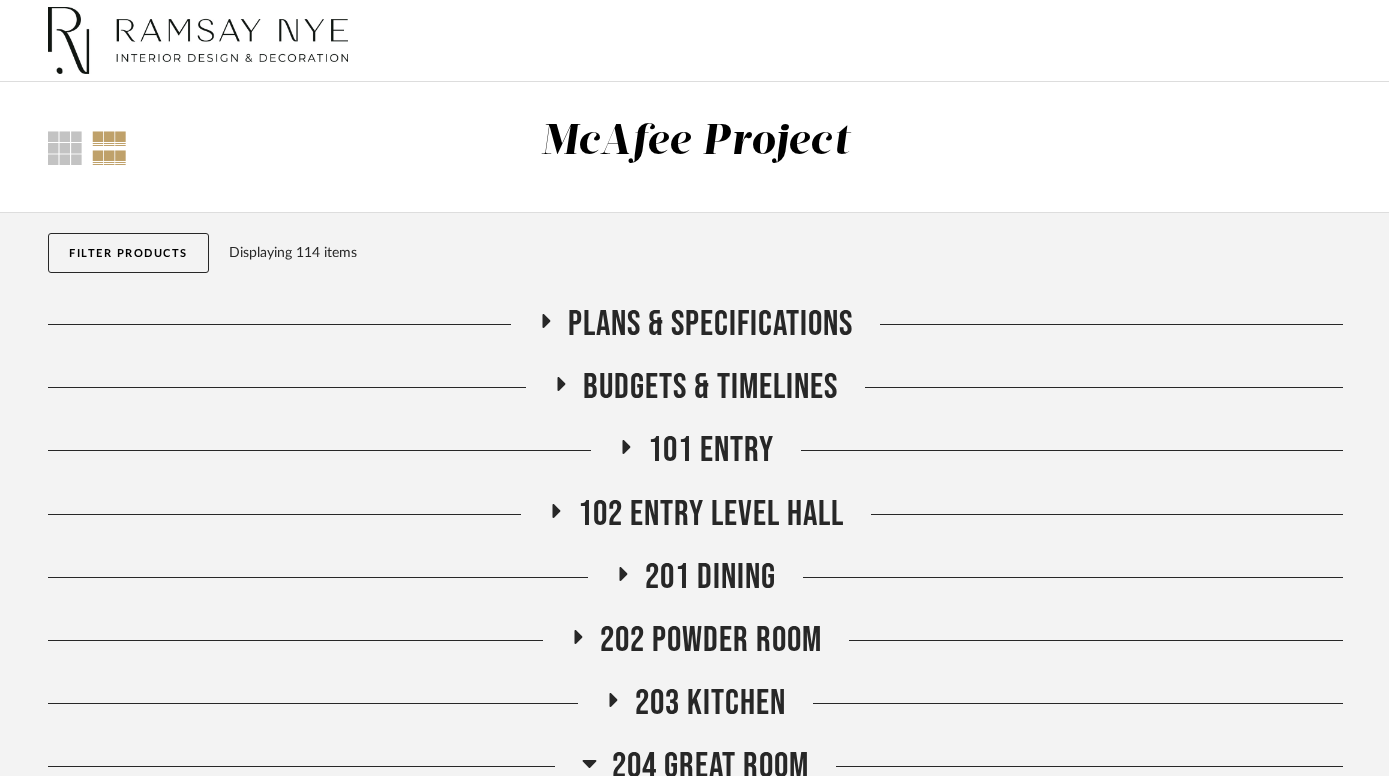 scroll, scrollTop: 0, scrollLeft: 0, axis: both 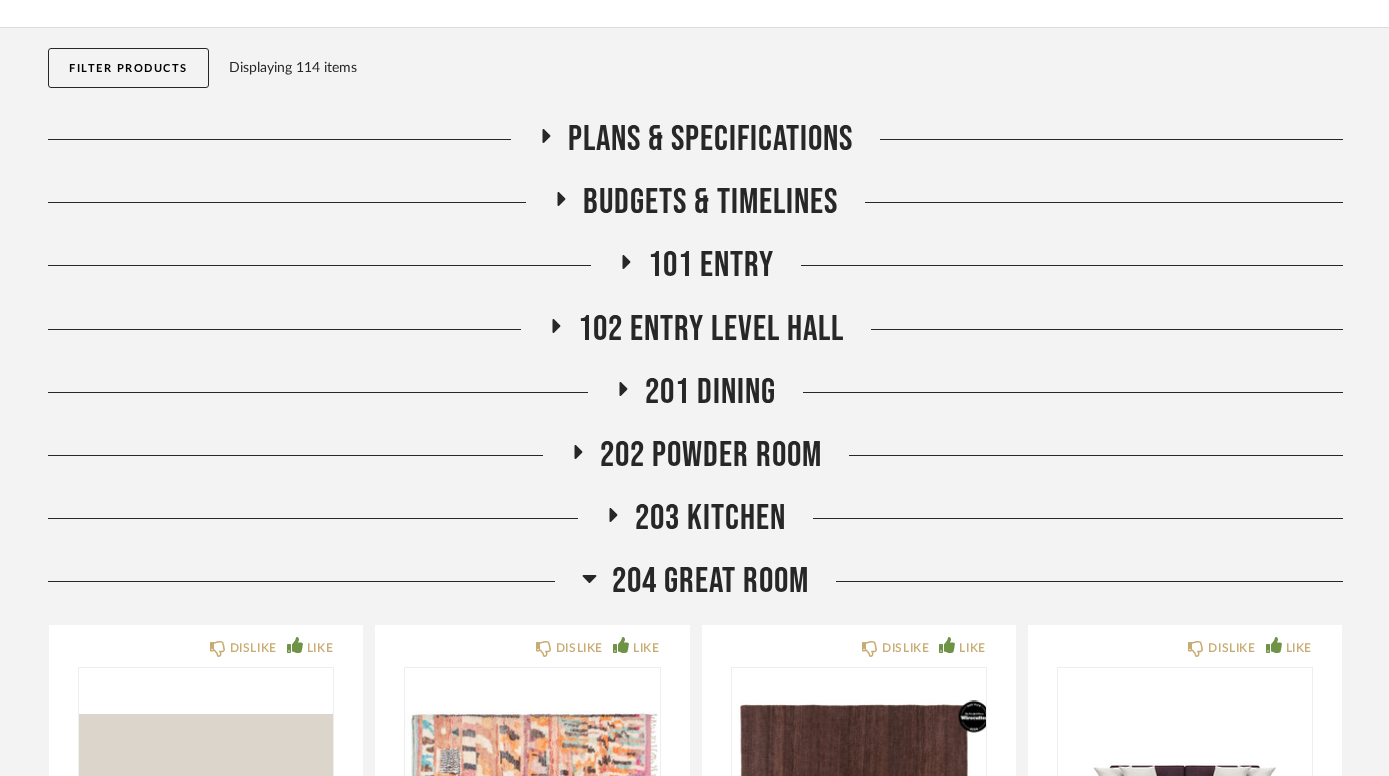 click on "204 GREAT ROOM" 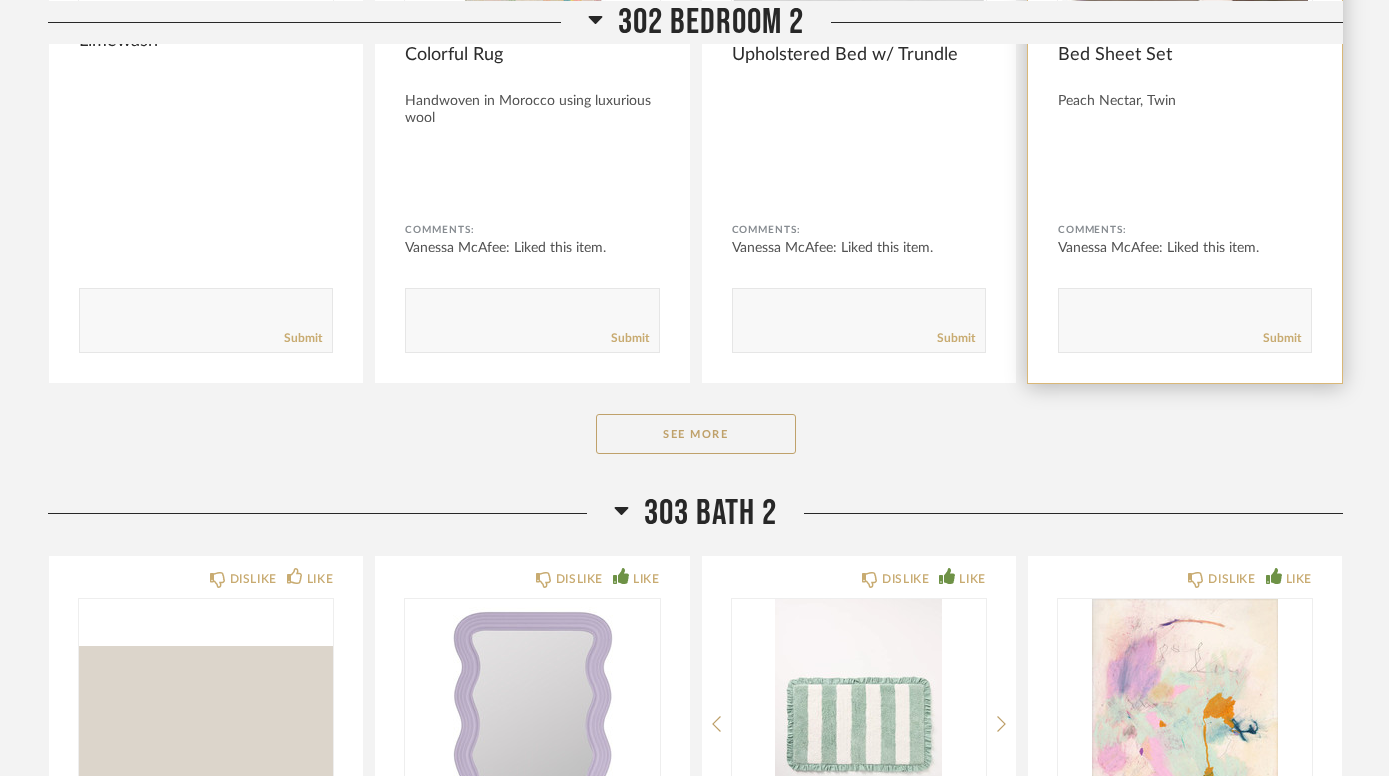 scroll, scrollTop: 1149, scrollLeft: 0, axis: vertical 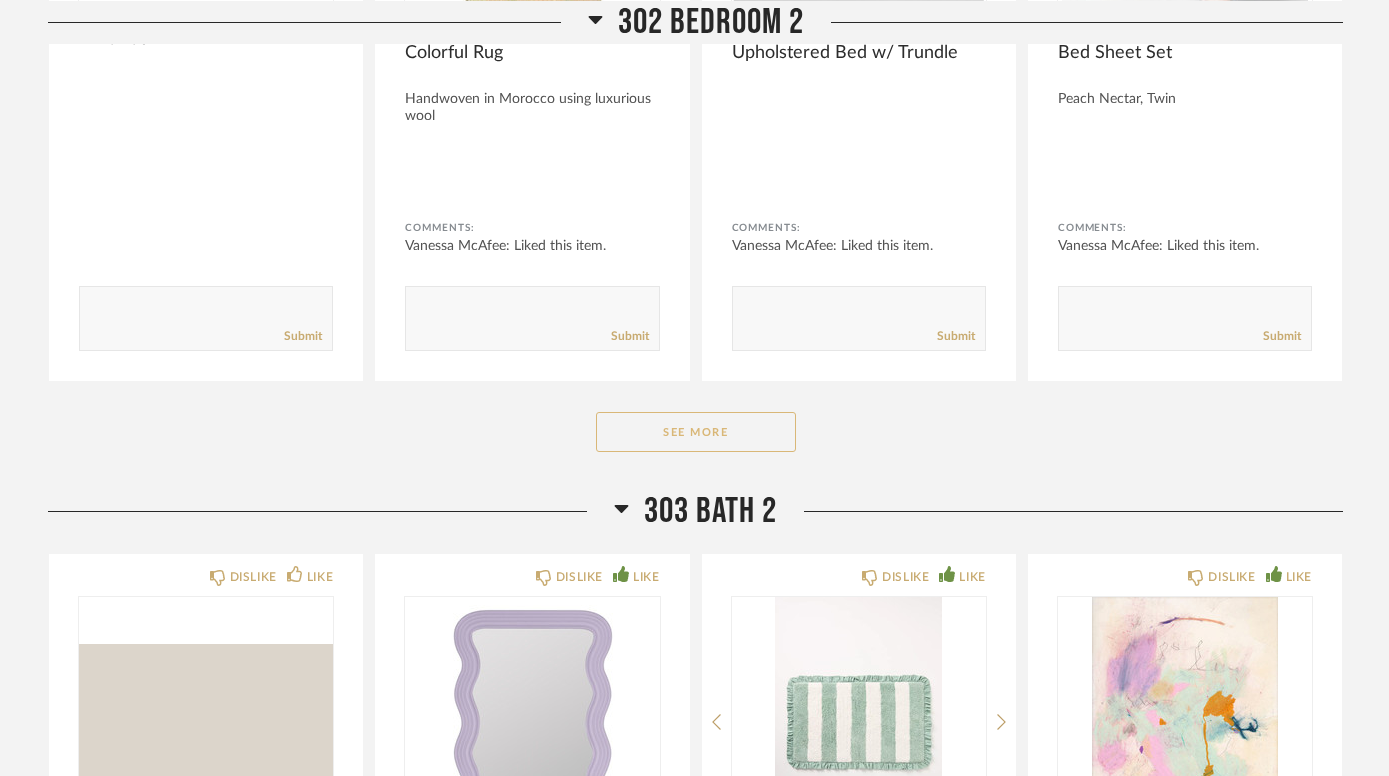 click on "See More" 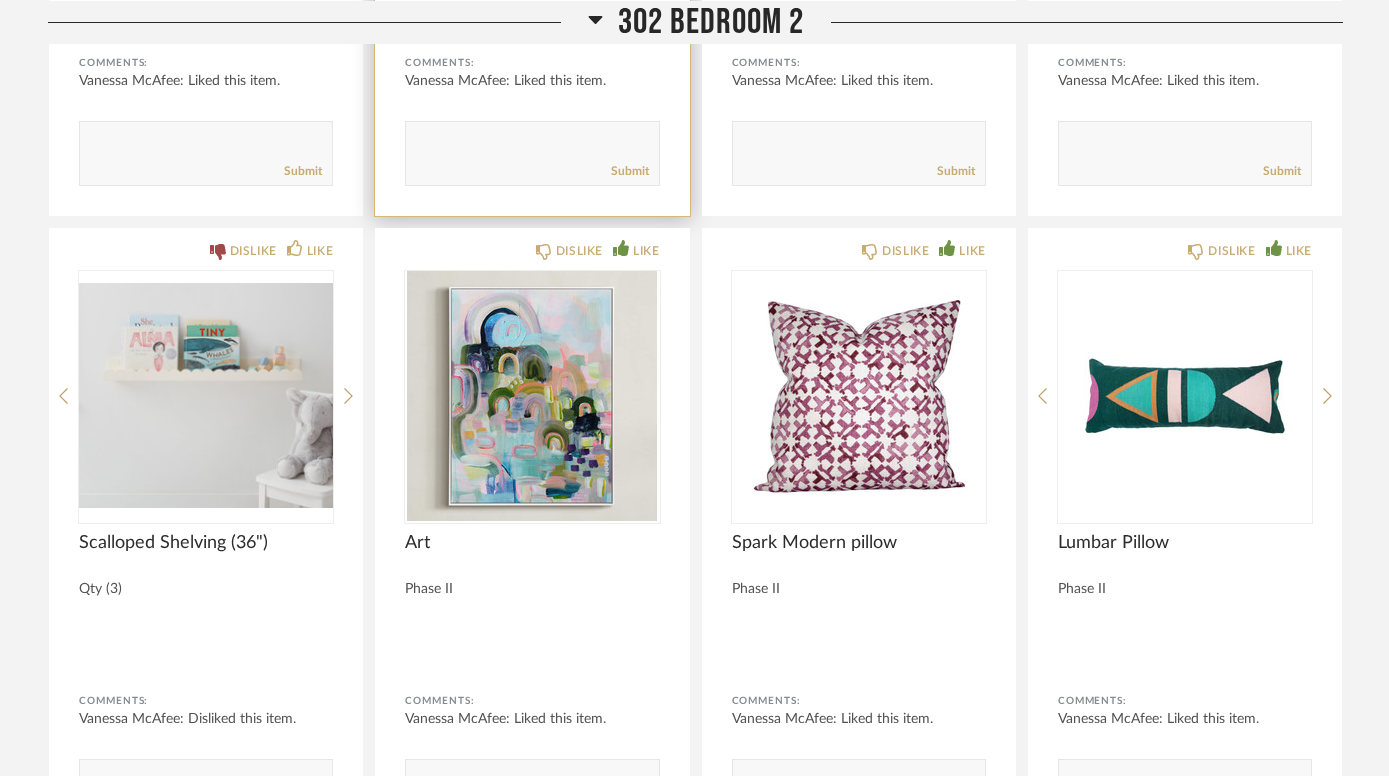 scroll, scrollTop: 1946, scrollLeft: 0, axis: vertical 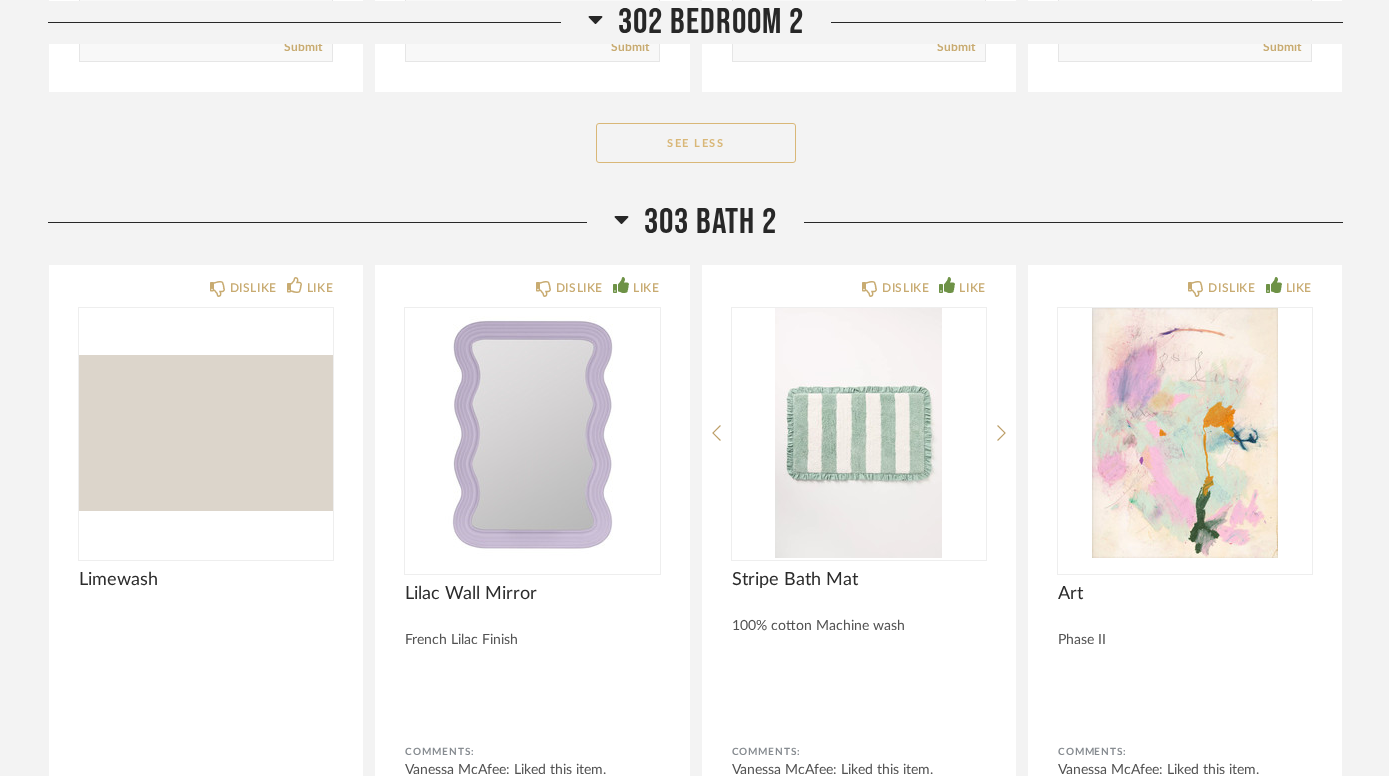 click on "See Less" 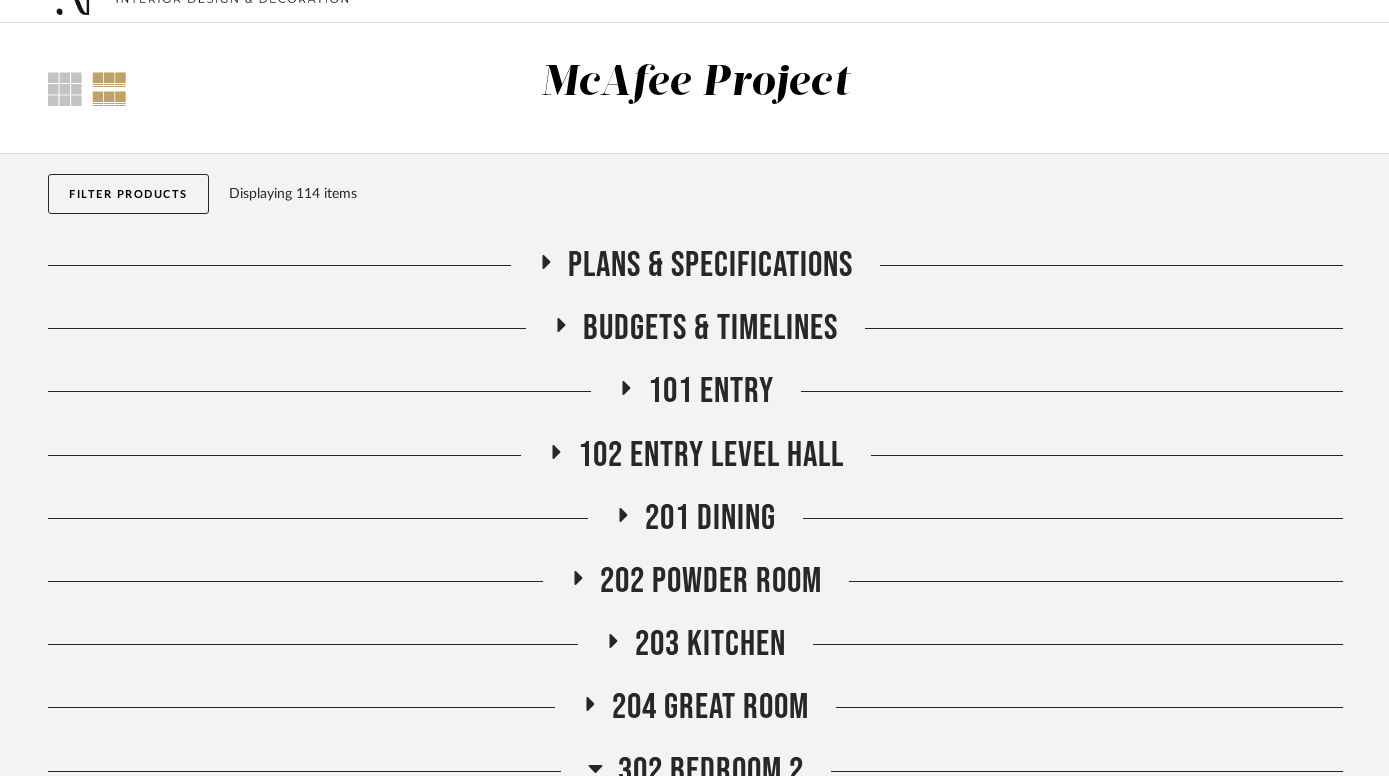 scroll, scrollTop: 73, scrollLeft: 0, axis: vertical 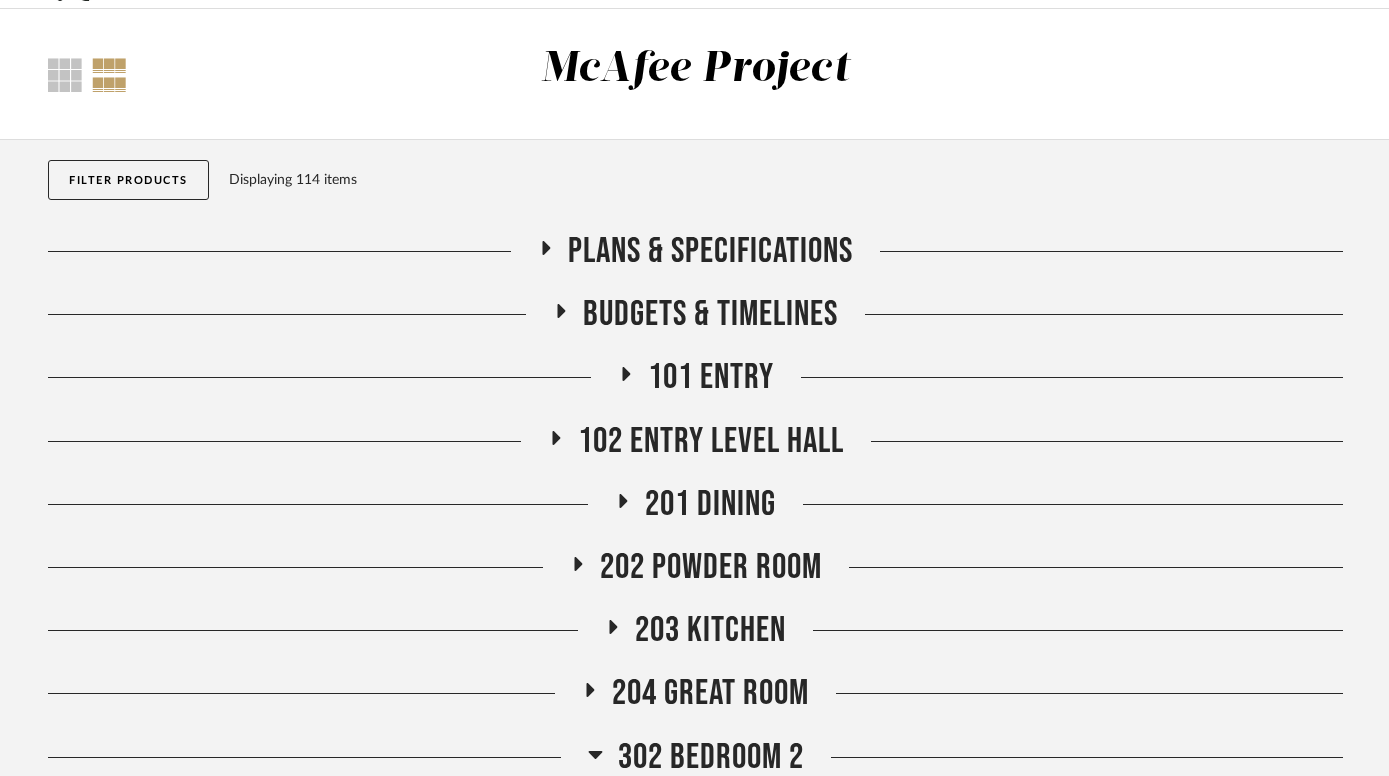 click on "101 ENTRY" 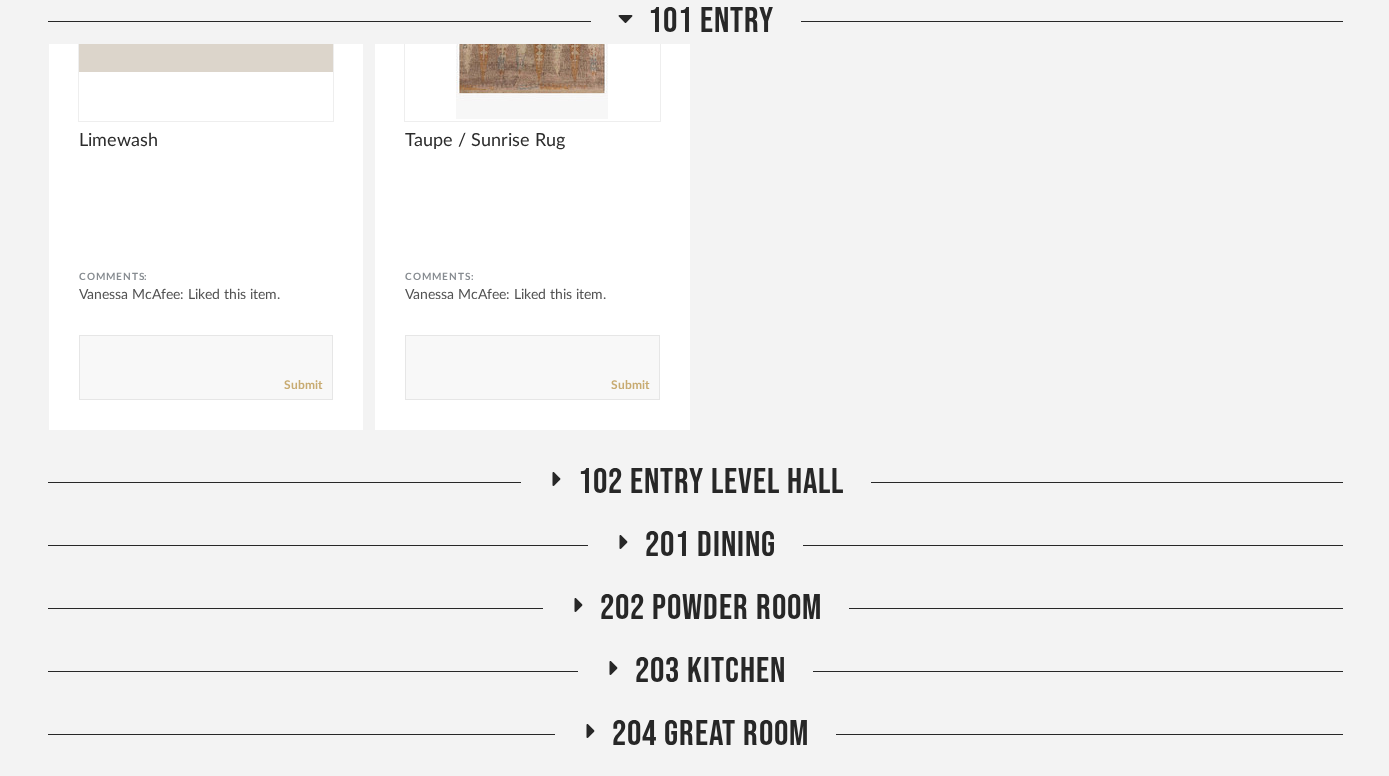 click on "102 ENTRY LEVEL HALL" 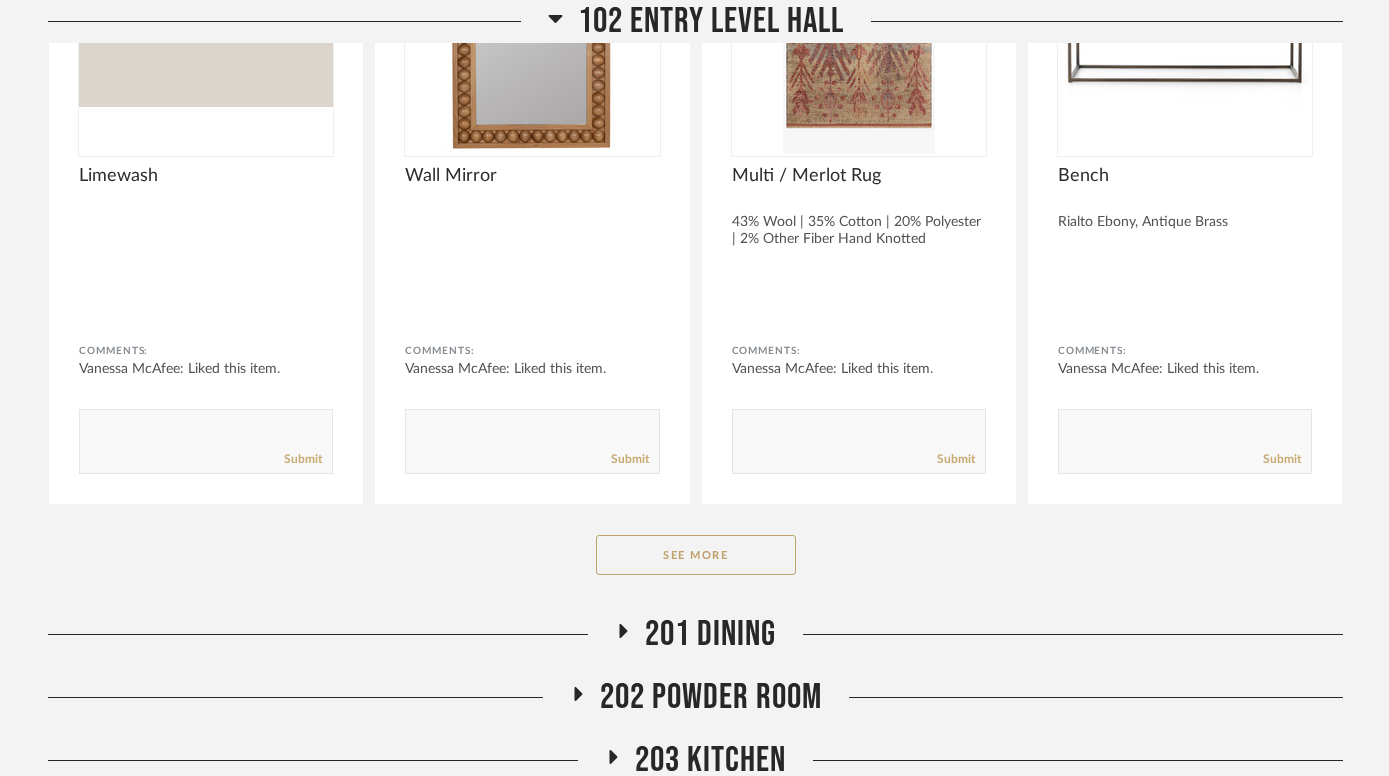 scroll, scrollTop: 1339, scrollLeft: 0, axis: vertical 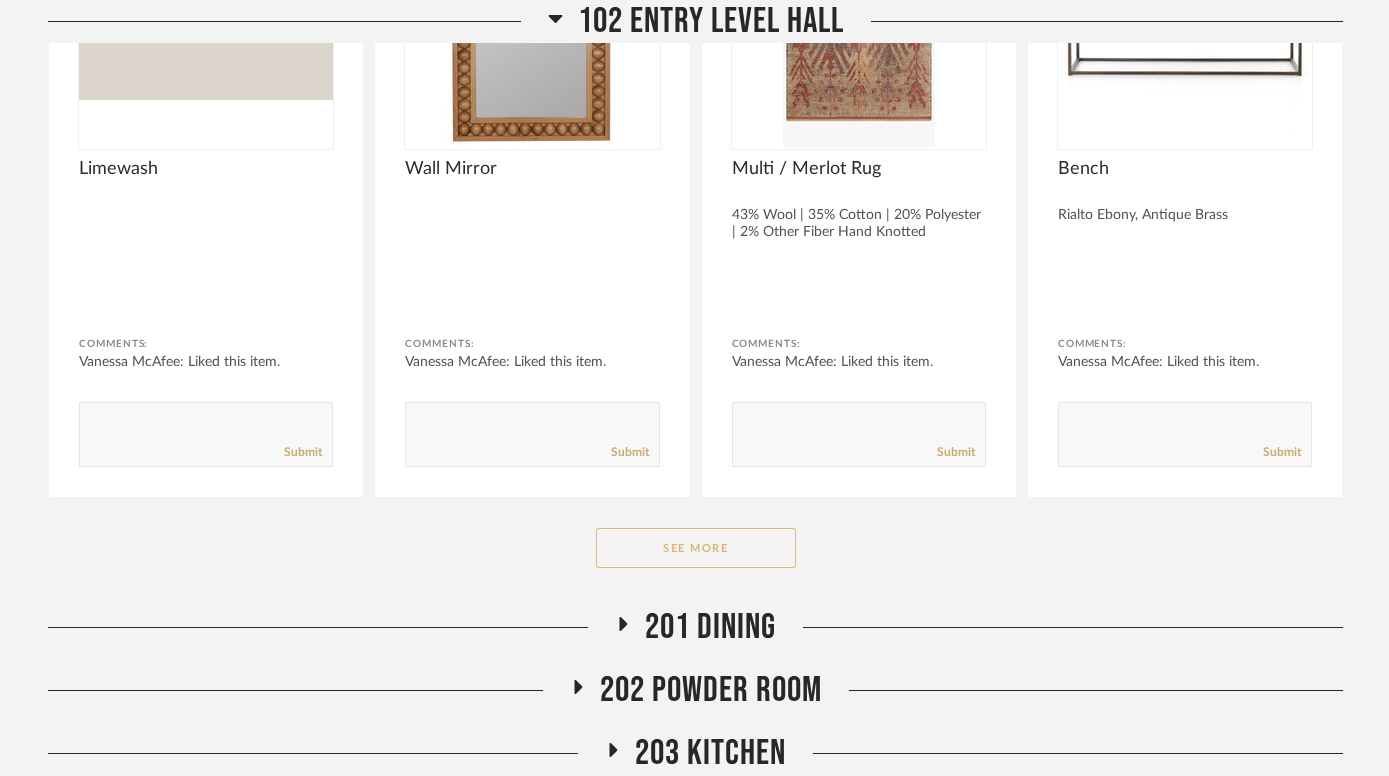 click on "See More" 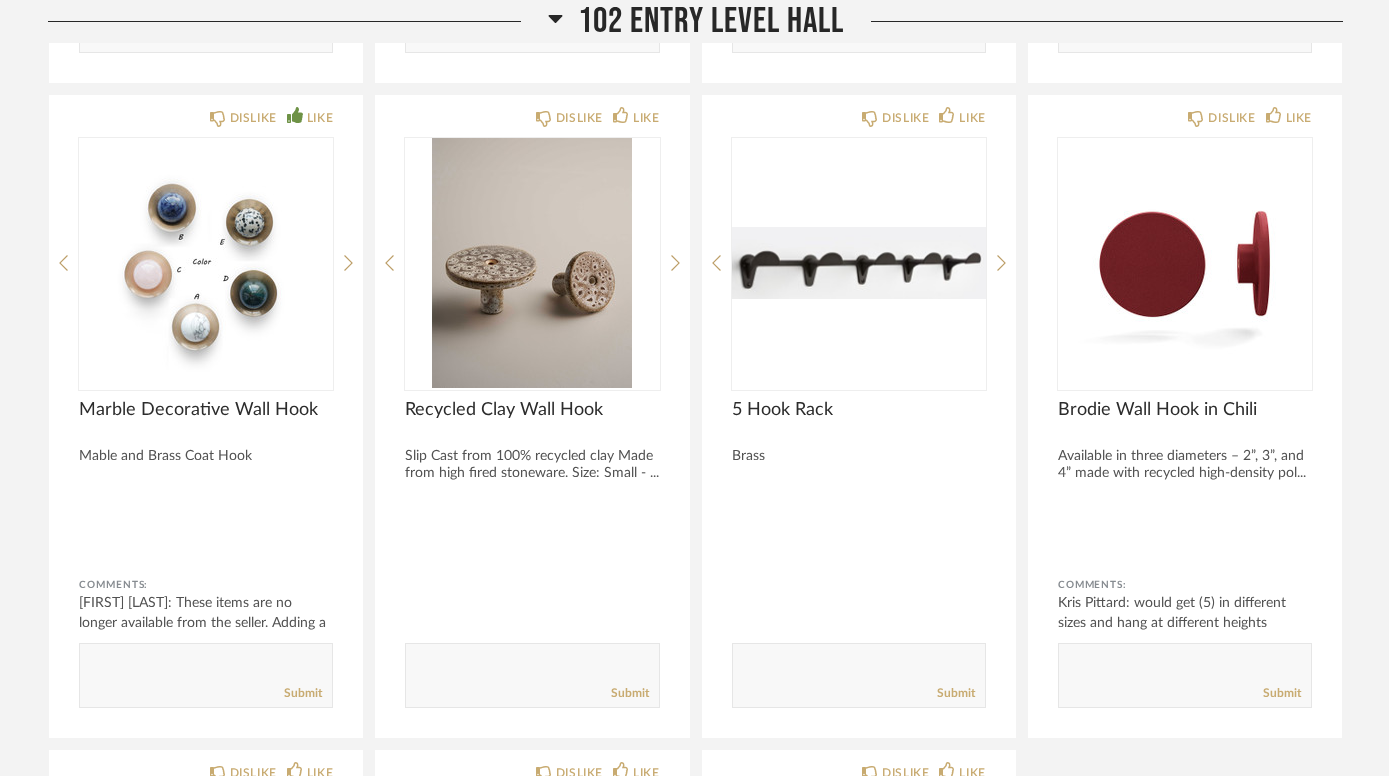 scroll, scrollTop: 1762, scrollLeft: 0, axis: vertical 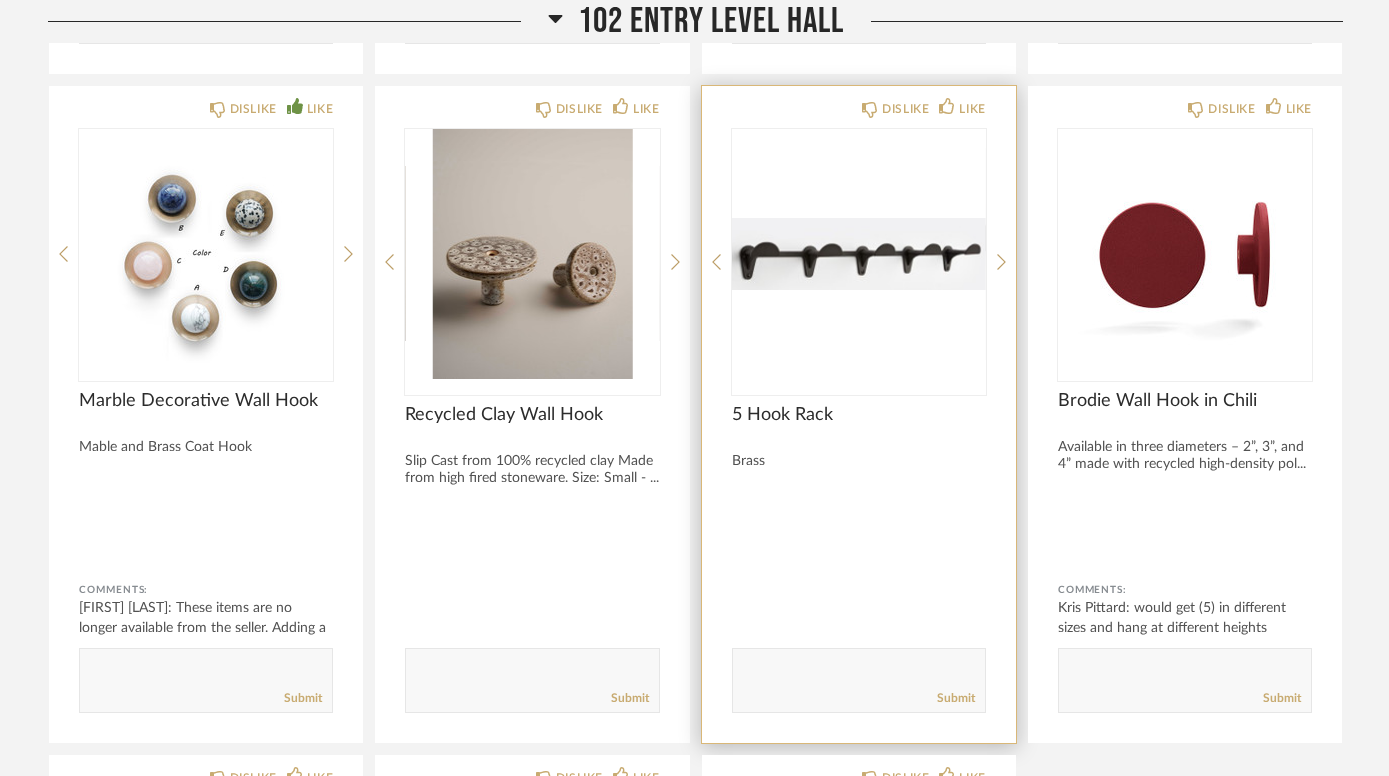 click at bounding box center (859, 254) 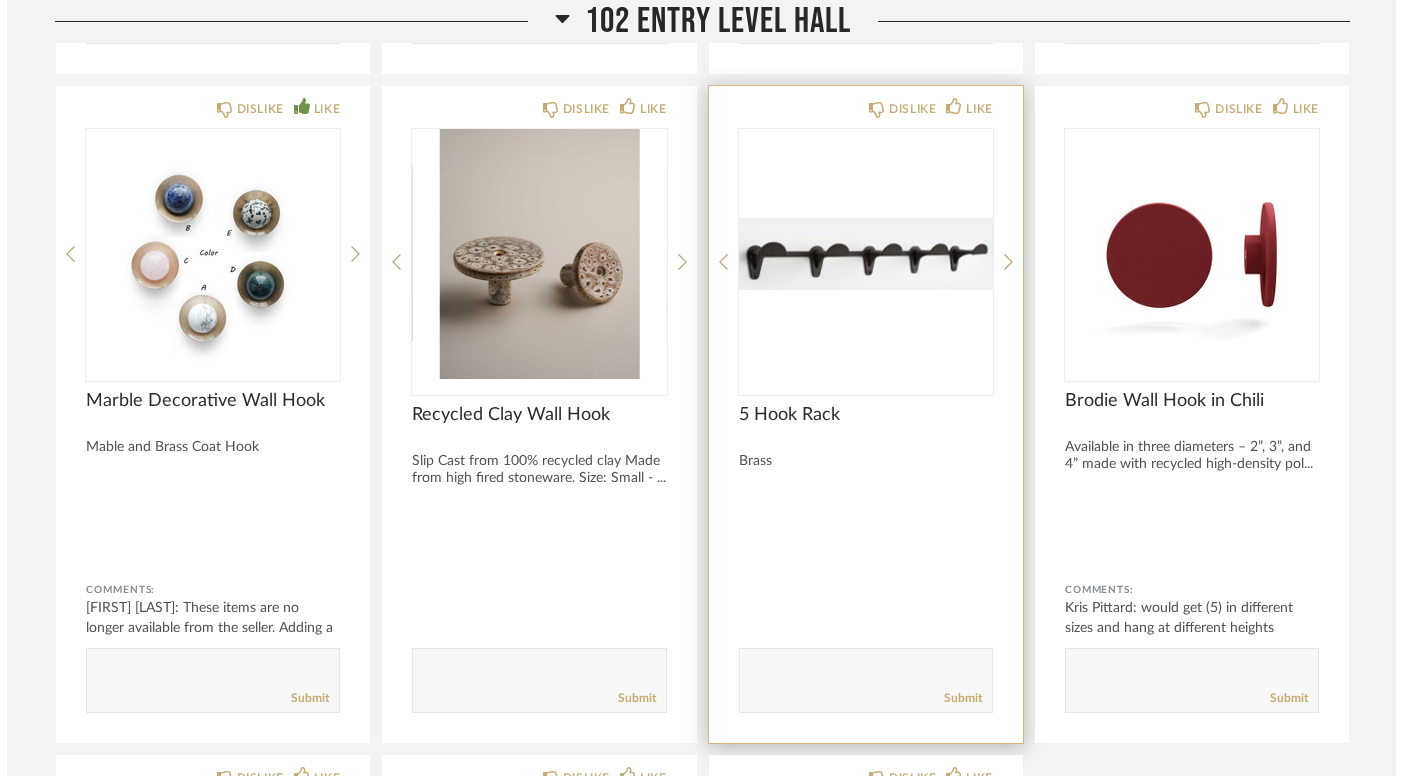 scroll, scrollTop: 0, scrollLeft: 0, axis: both 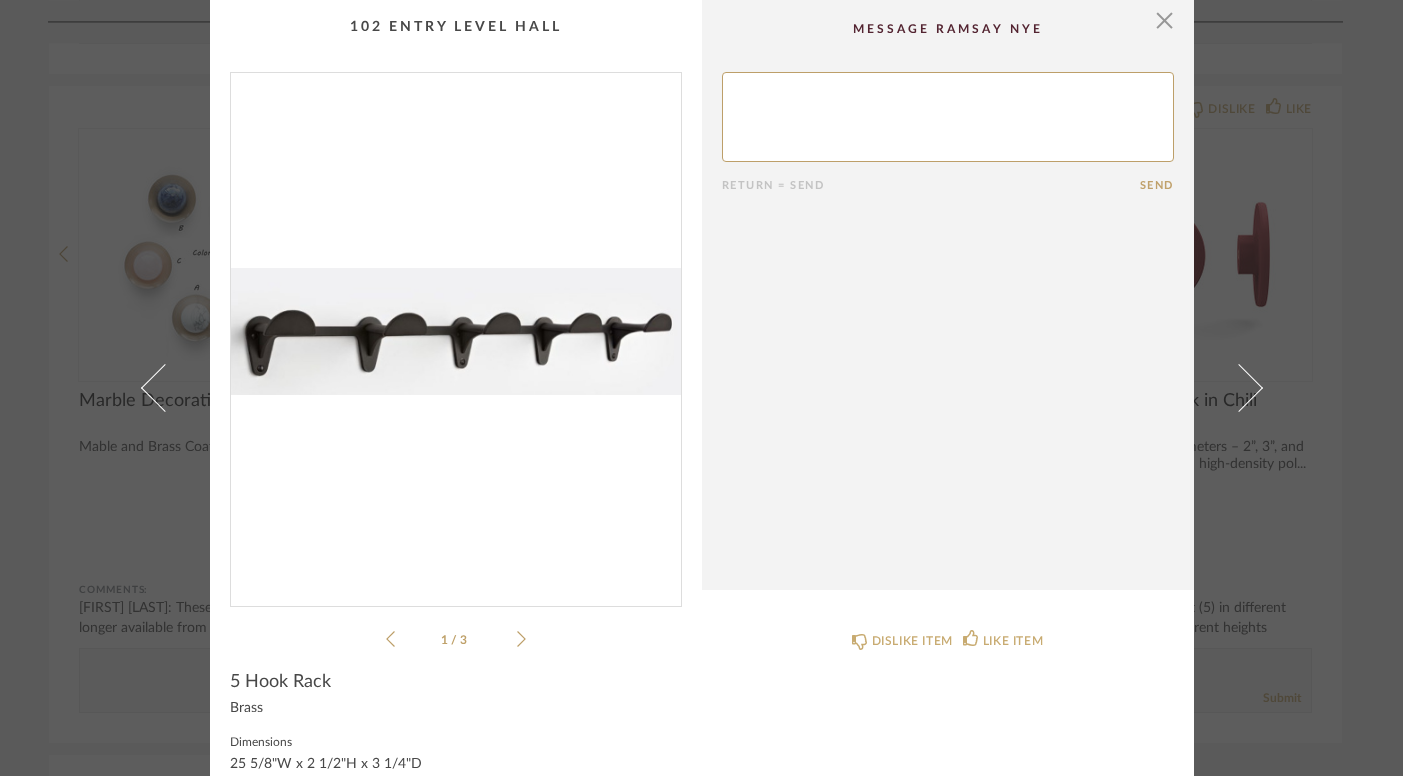 click 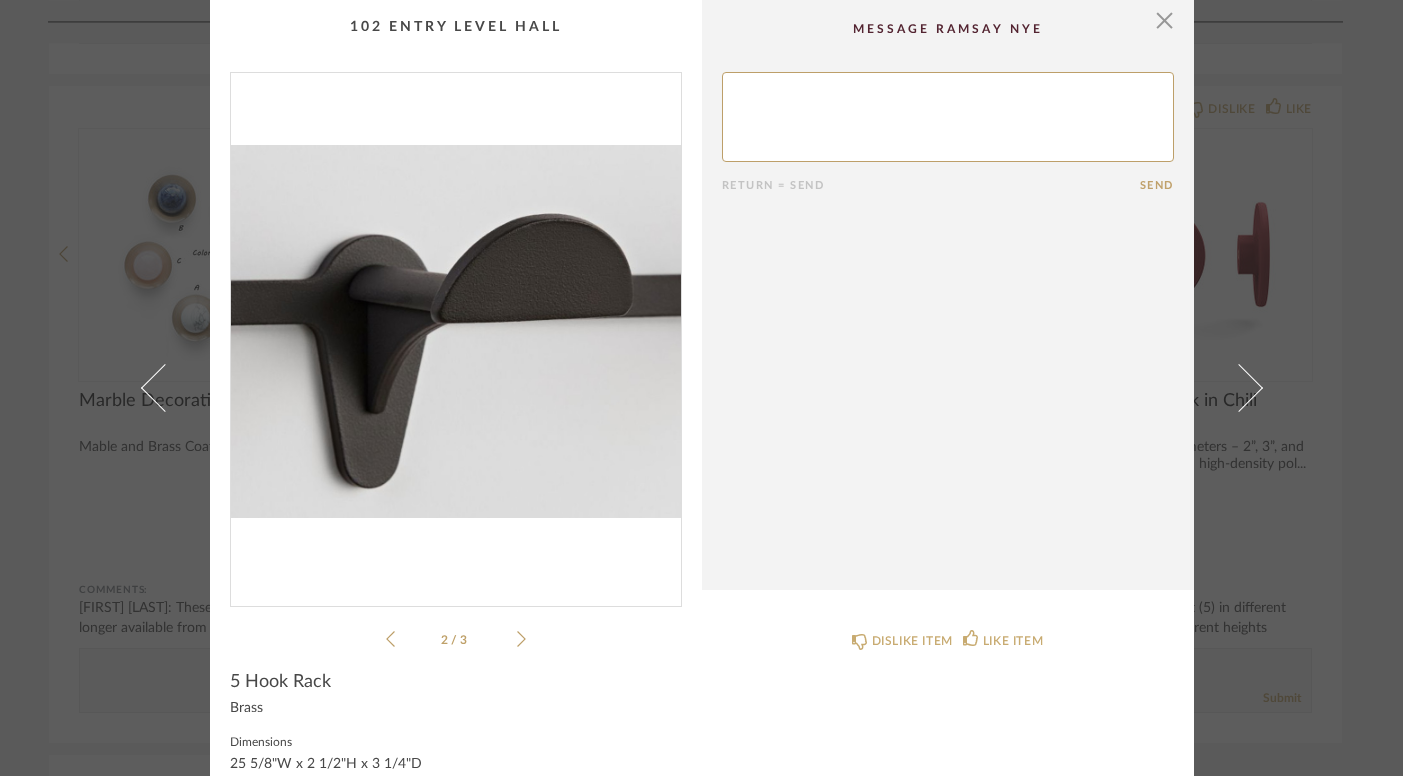 click 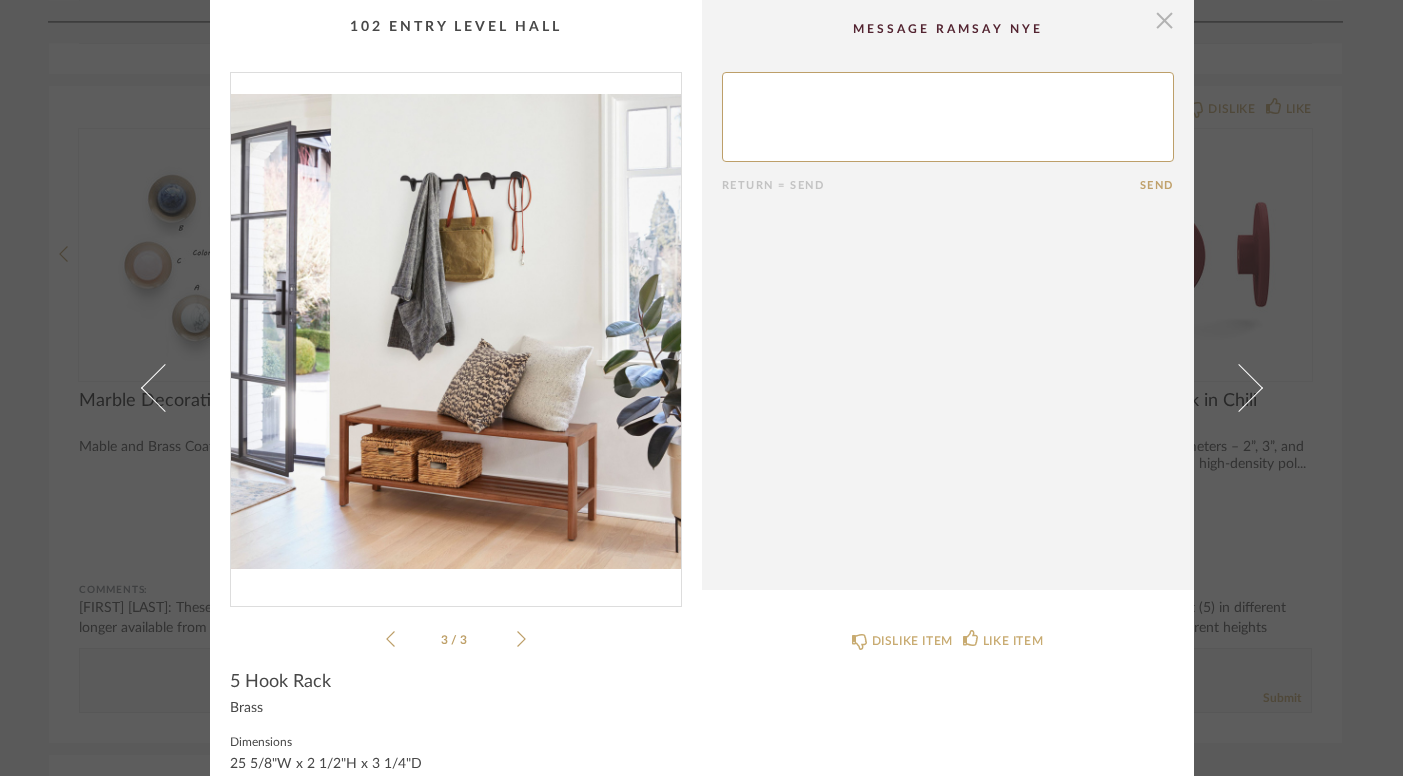 click at bounding box center (1165, 20) 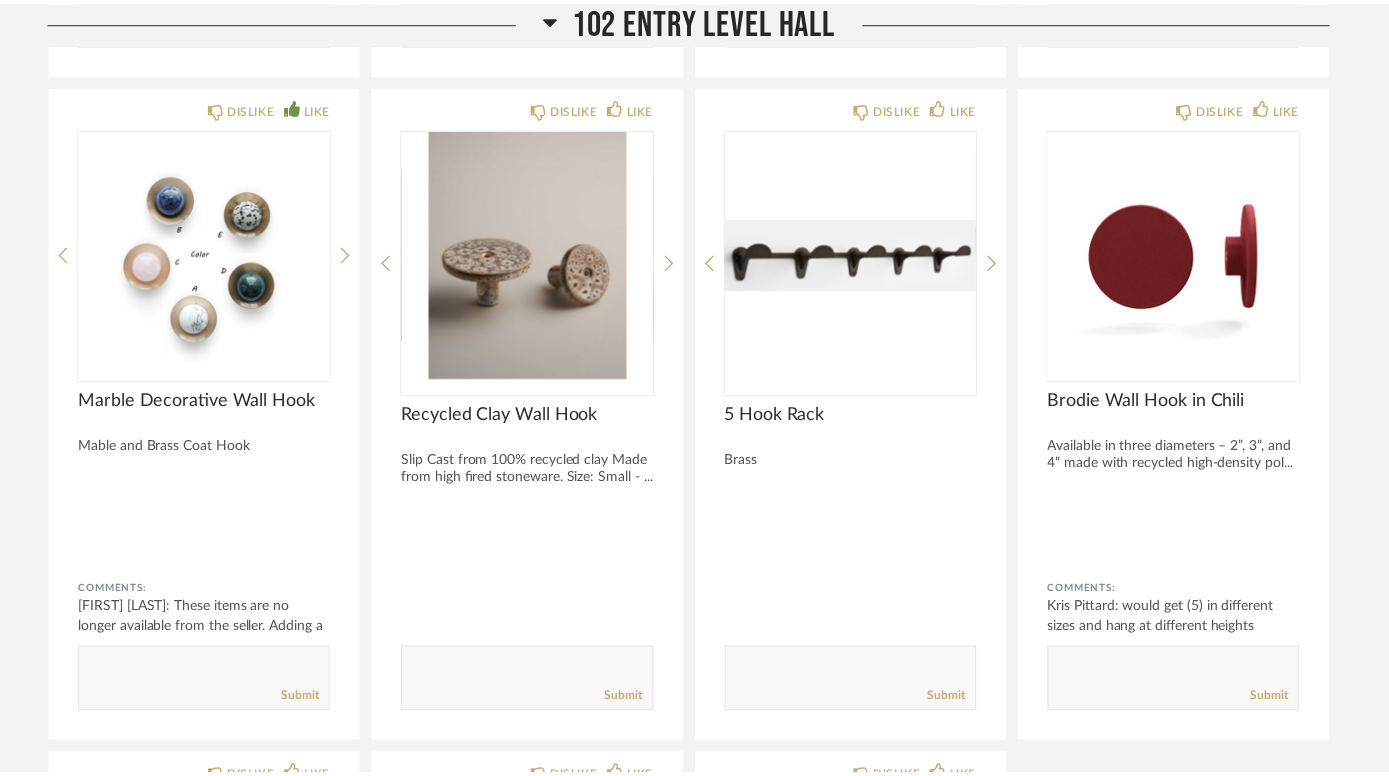 scroll, scrollTop: 1762, scrollLeft: 0, axis: vertical 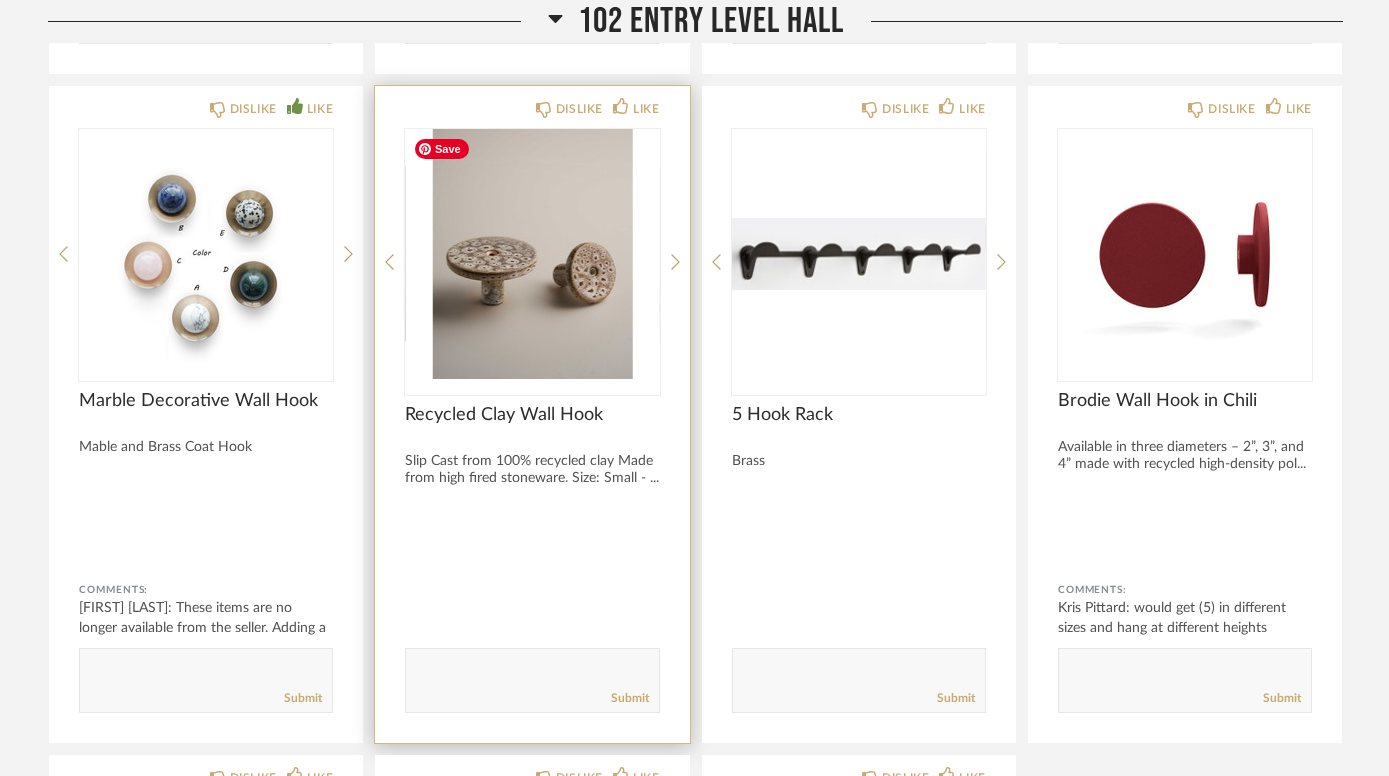 click at bounding box center (532, 254) 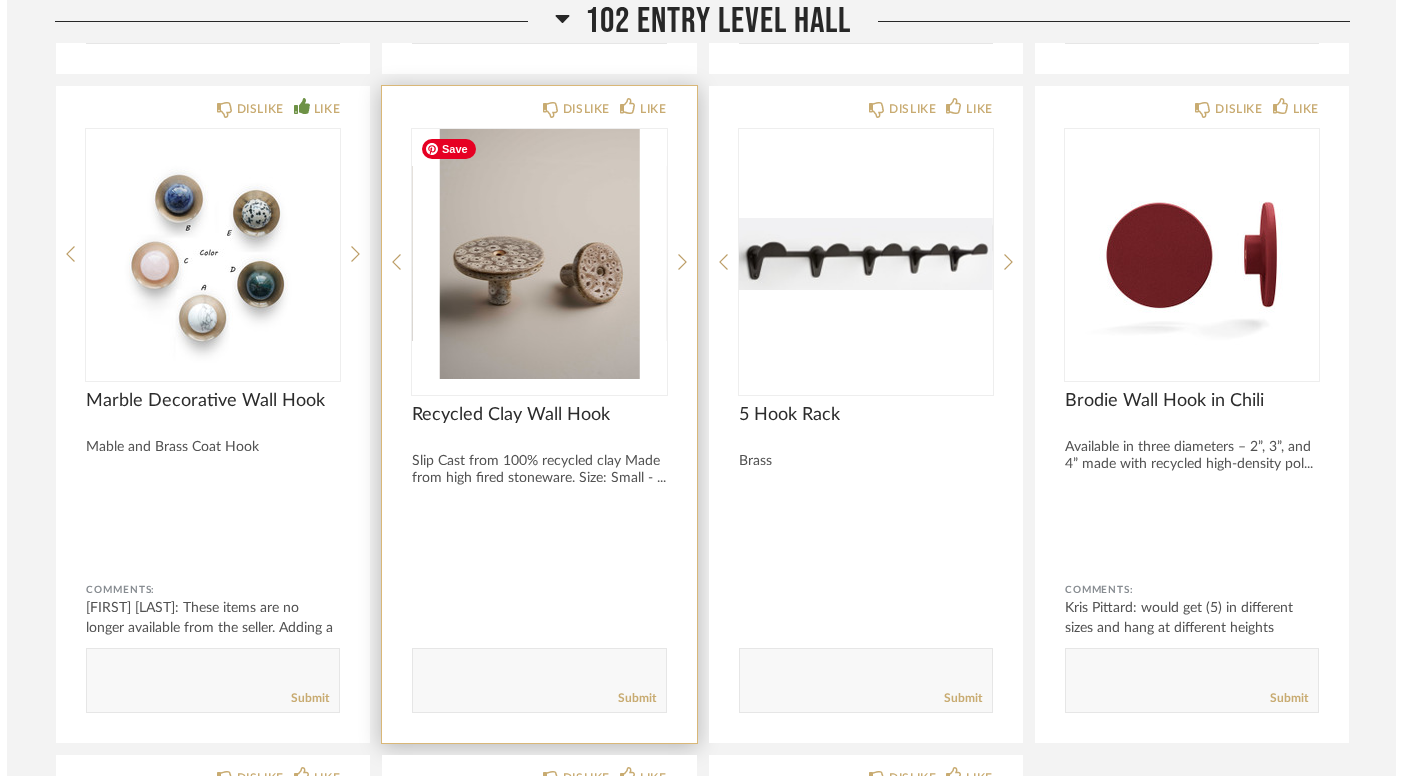 scroll, scrollTop: 0, scrollLeft: 0, axis: both 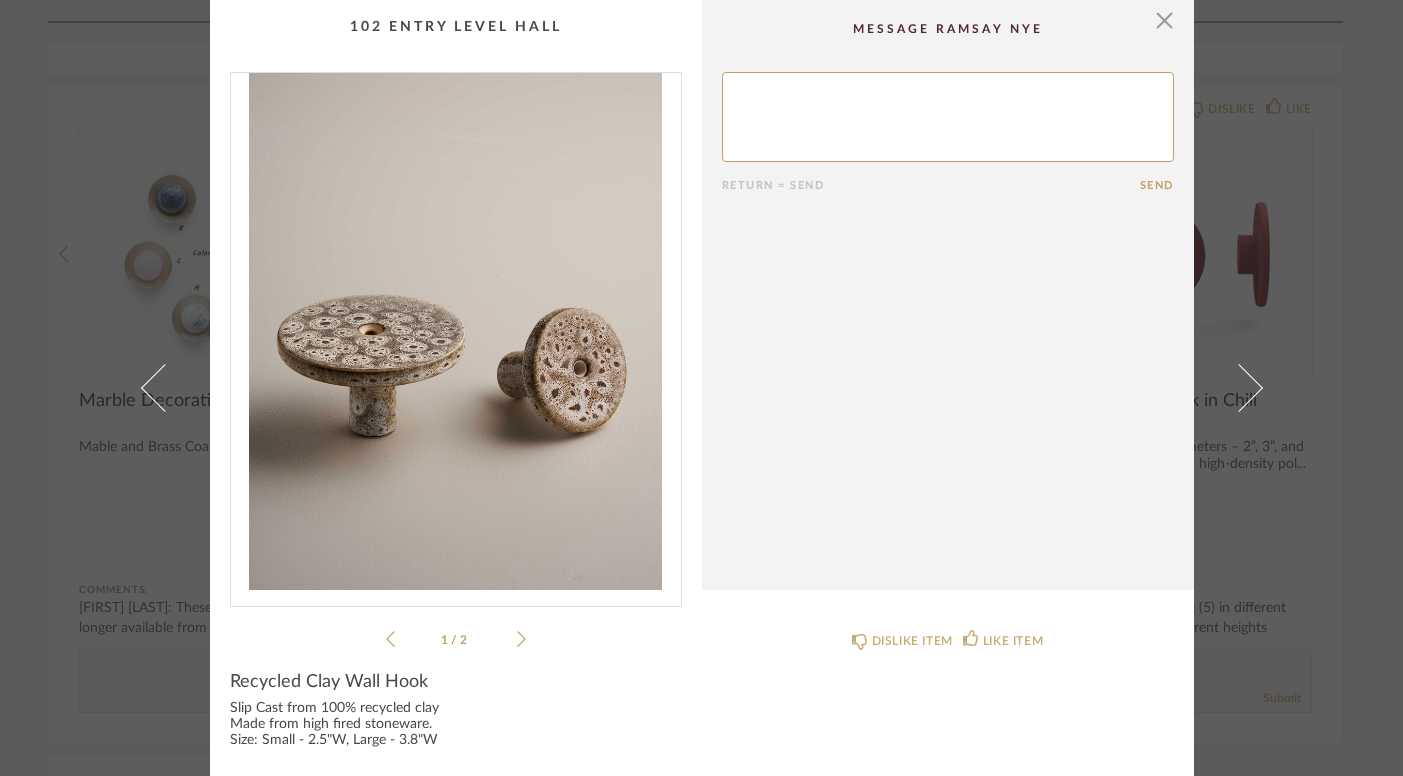 click 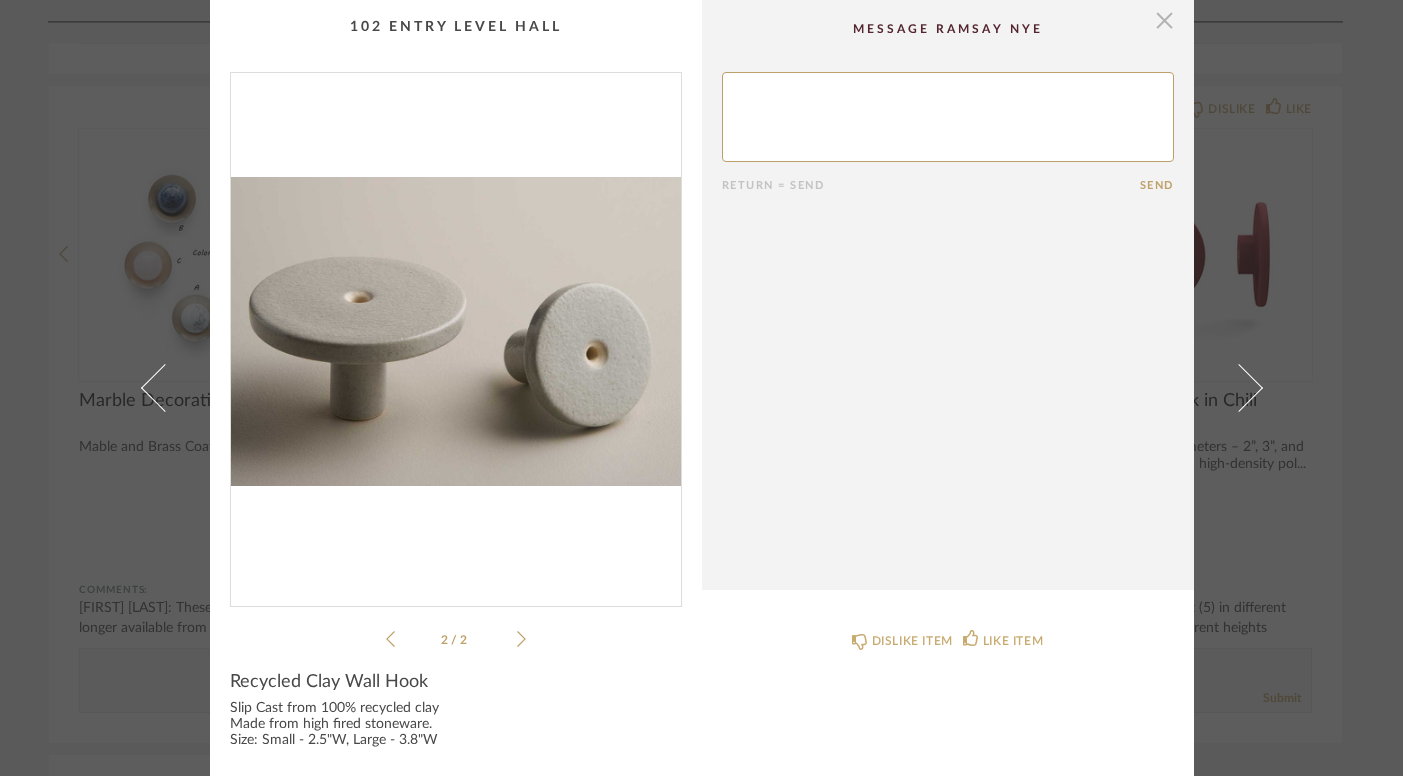 click at bounding box center [1165, 20] 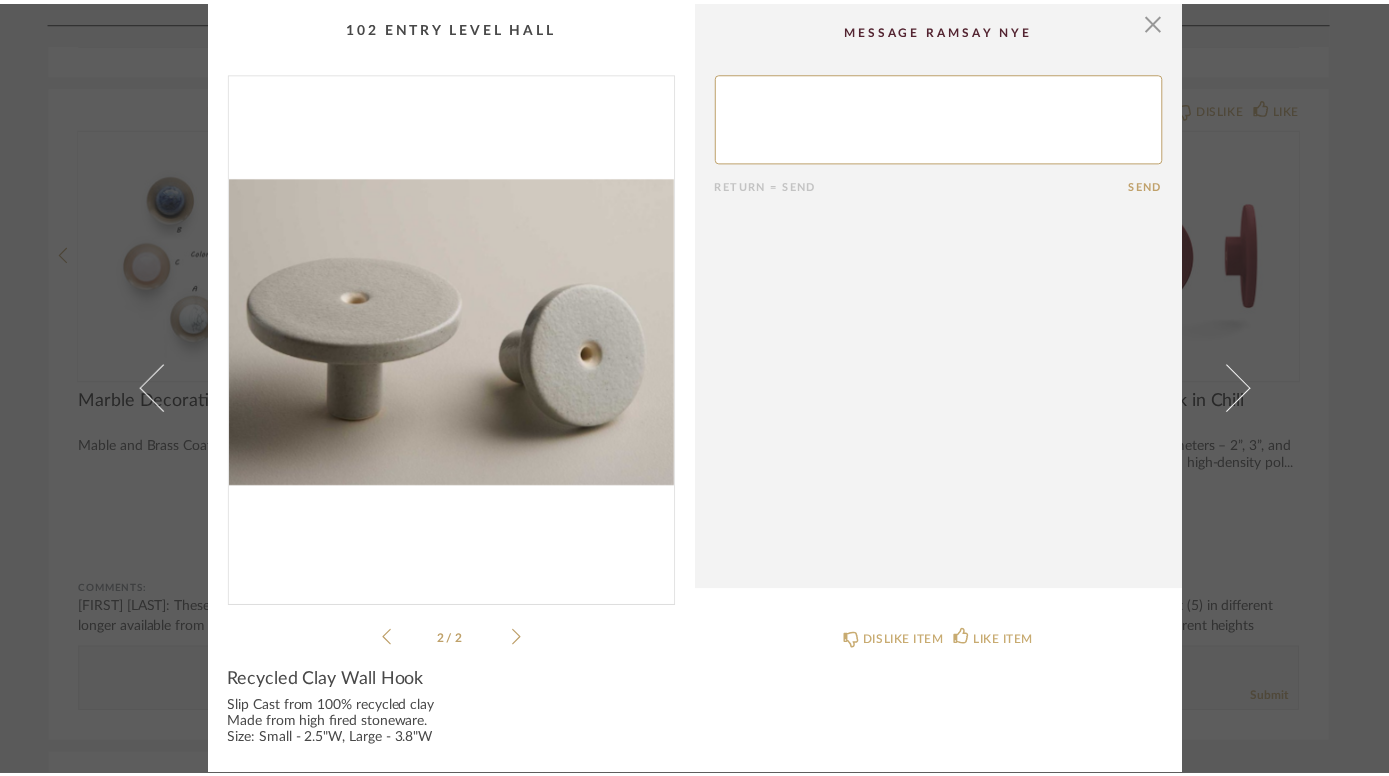 scroll, scrollTop: 1762, scrollLeft: 0, axis: vertical 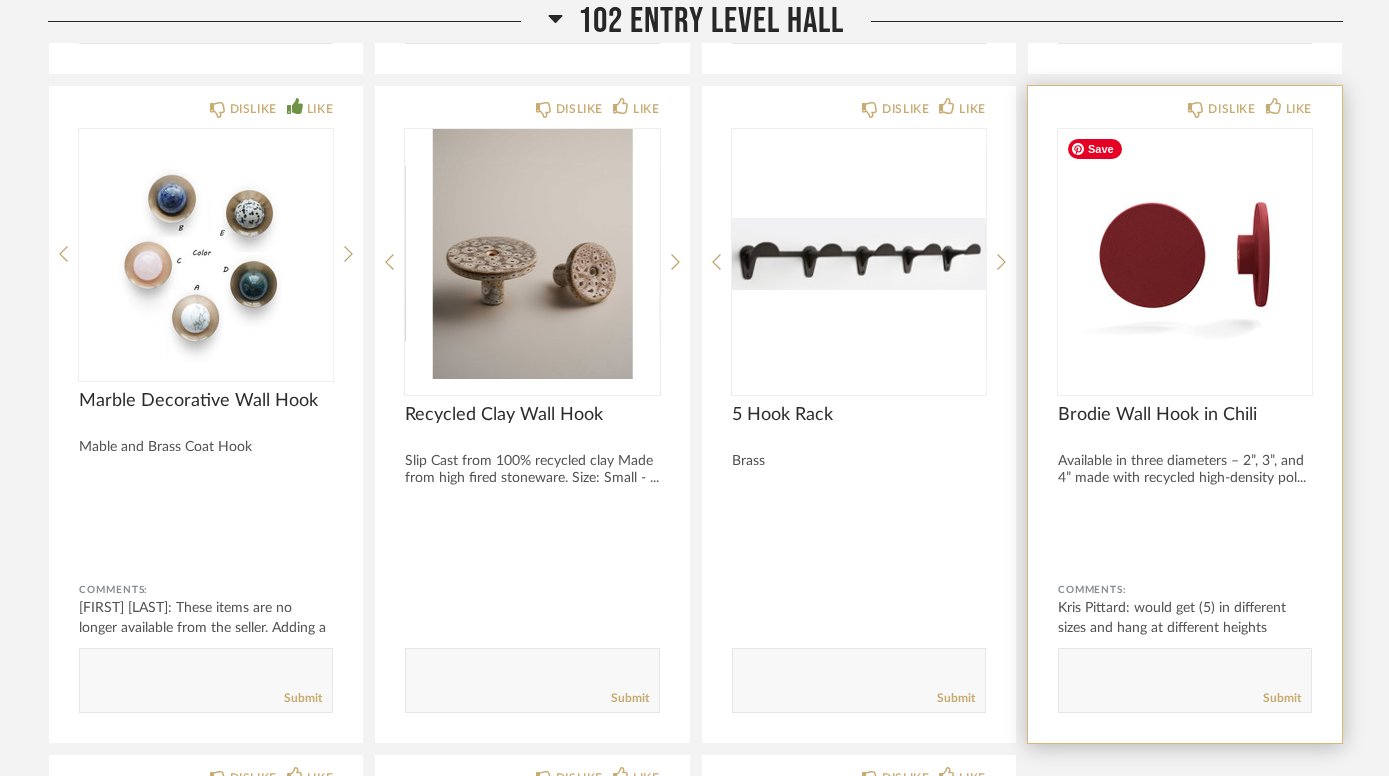 click 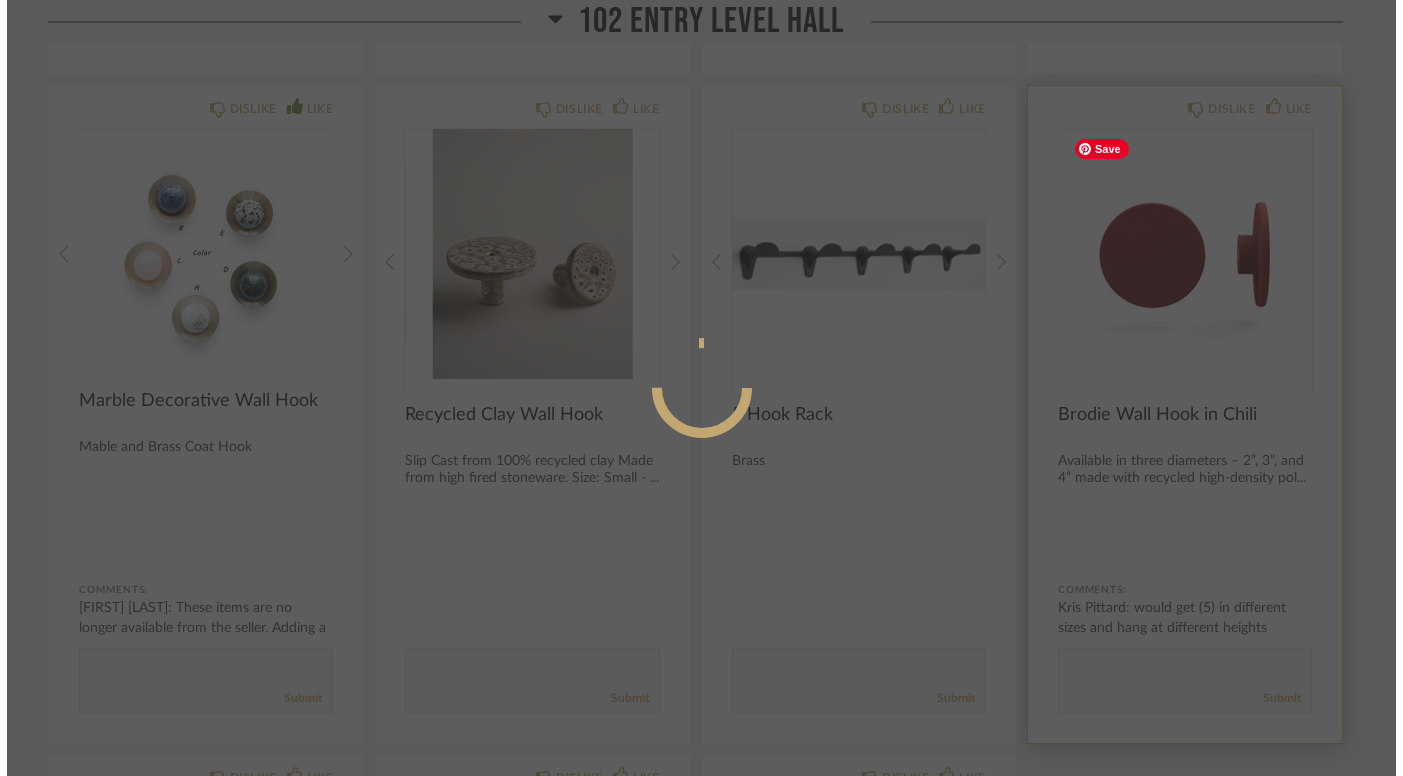 scroll, scrollTop: 0, scrollLeft: 0, axis: both 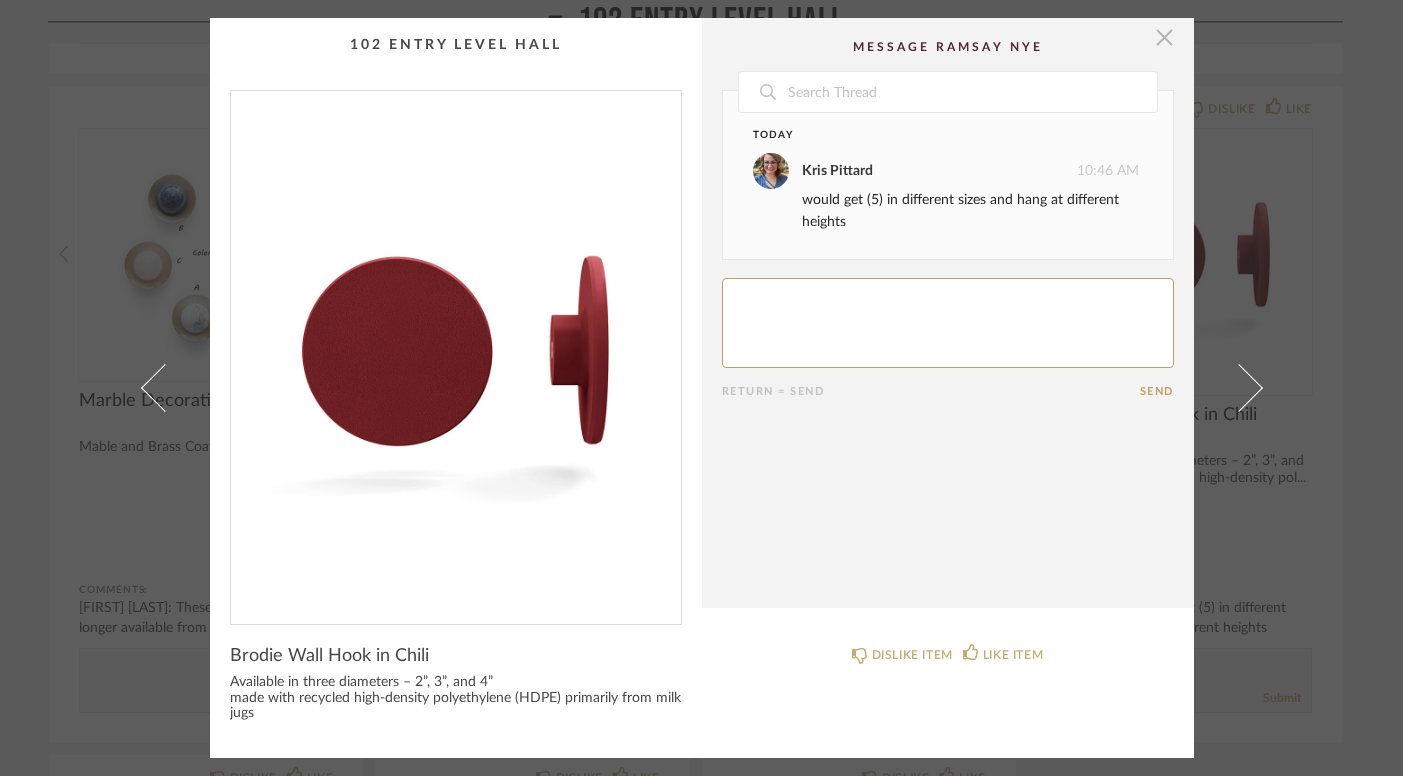 click at bounding box center (1165, 38) 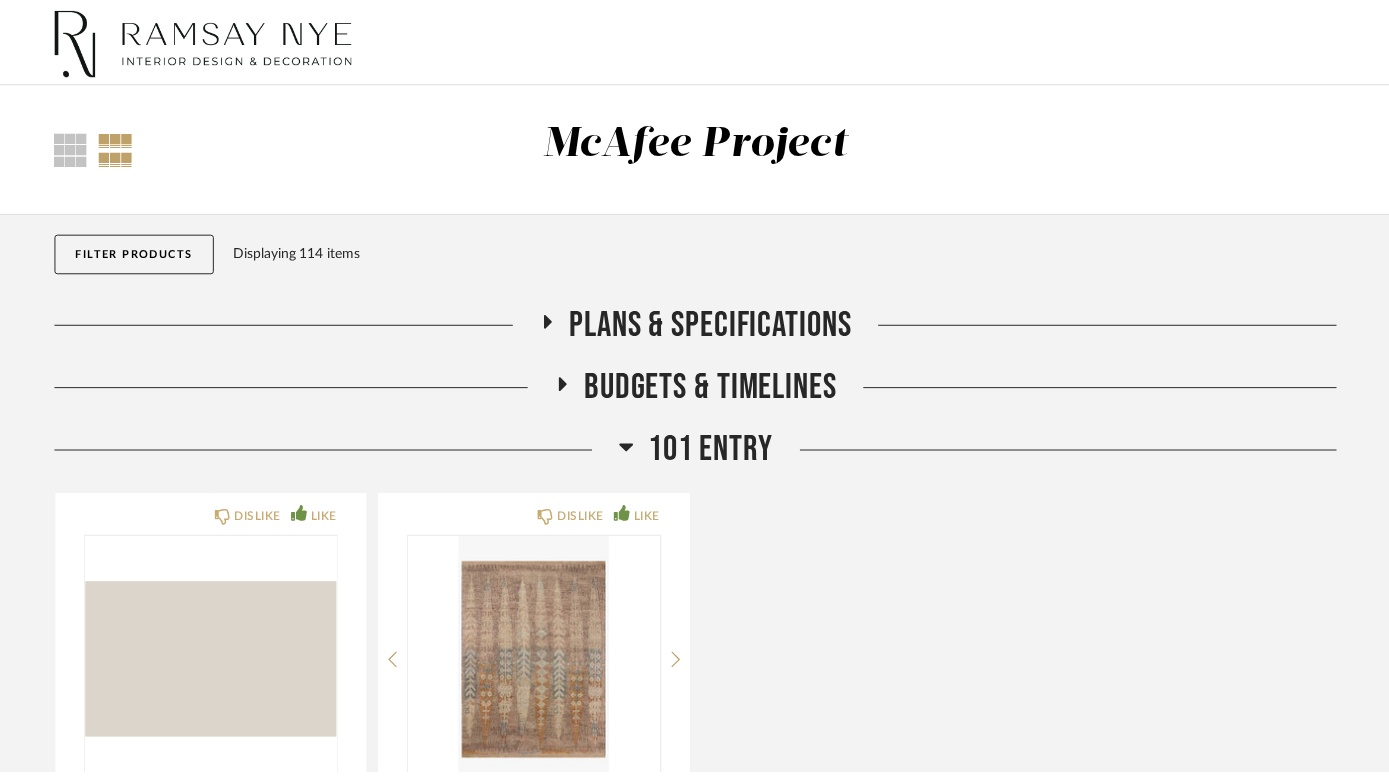 scroll, scrollTop: 1762, scrollLeft: 0, axis: vertical 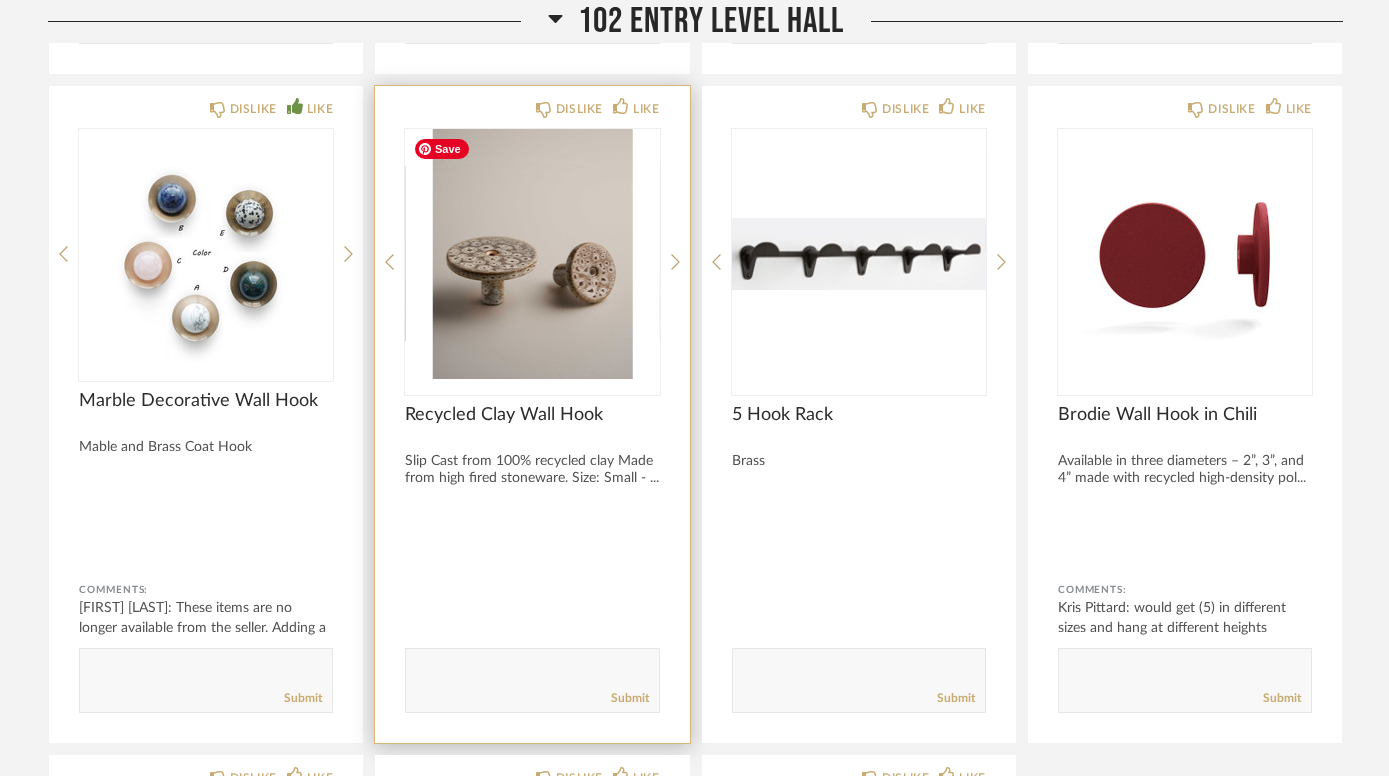 click at bounding box center [532, 254] 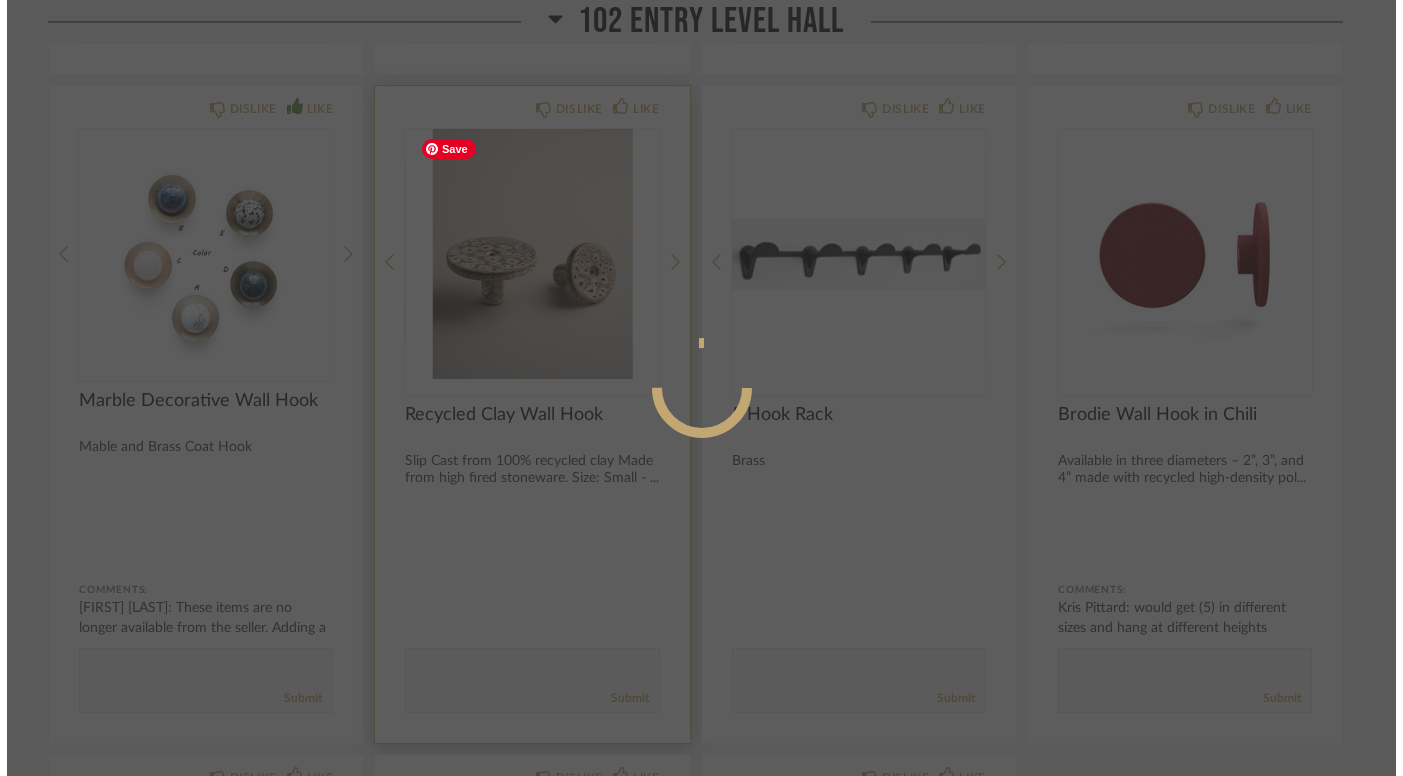 scroll, scrollTop: 0, scrollLeft: 0, axis: both 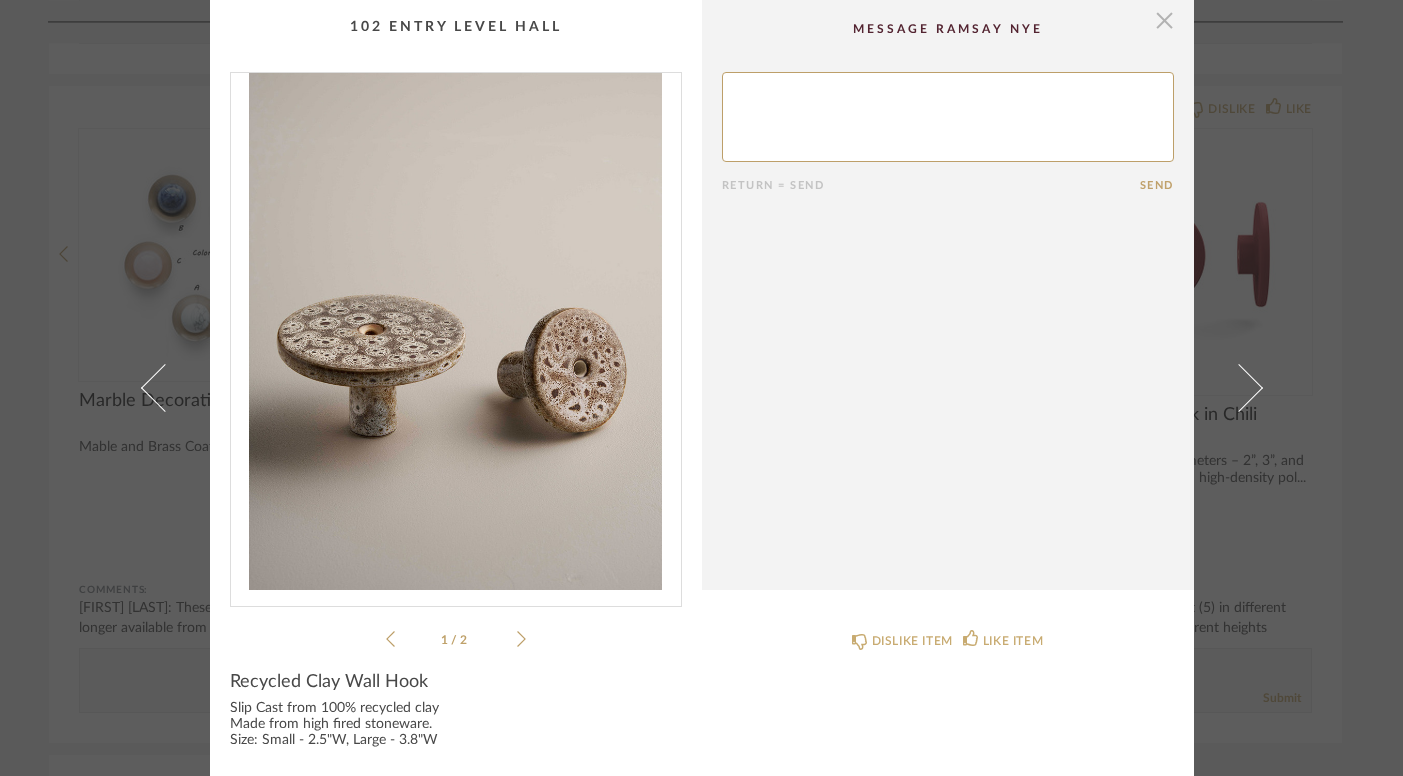click at bounding box center [1165, 20] 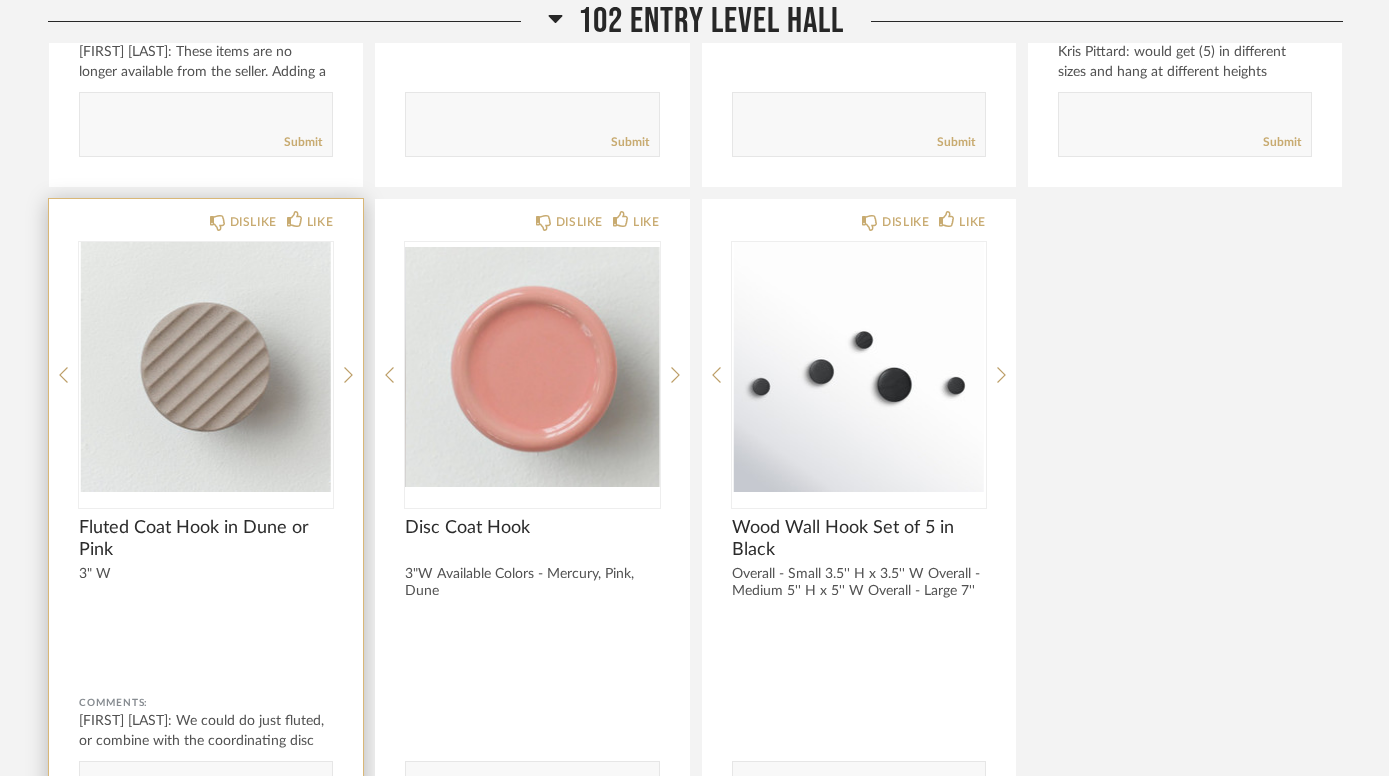 scroll, scrollTop: 2325, scrollLeft: 0, axis: vertical 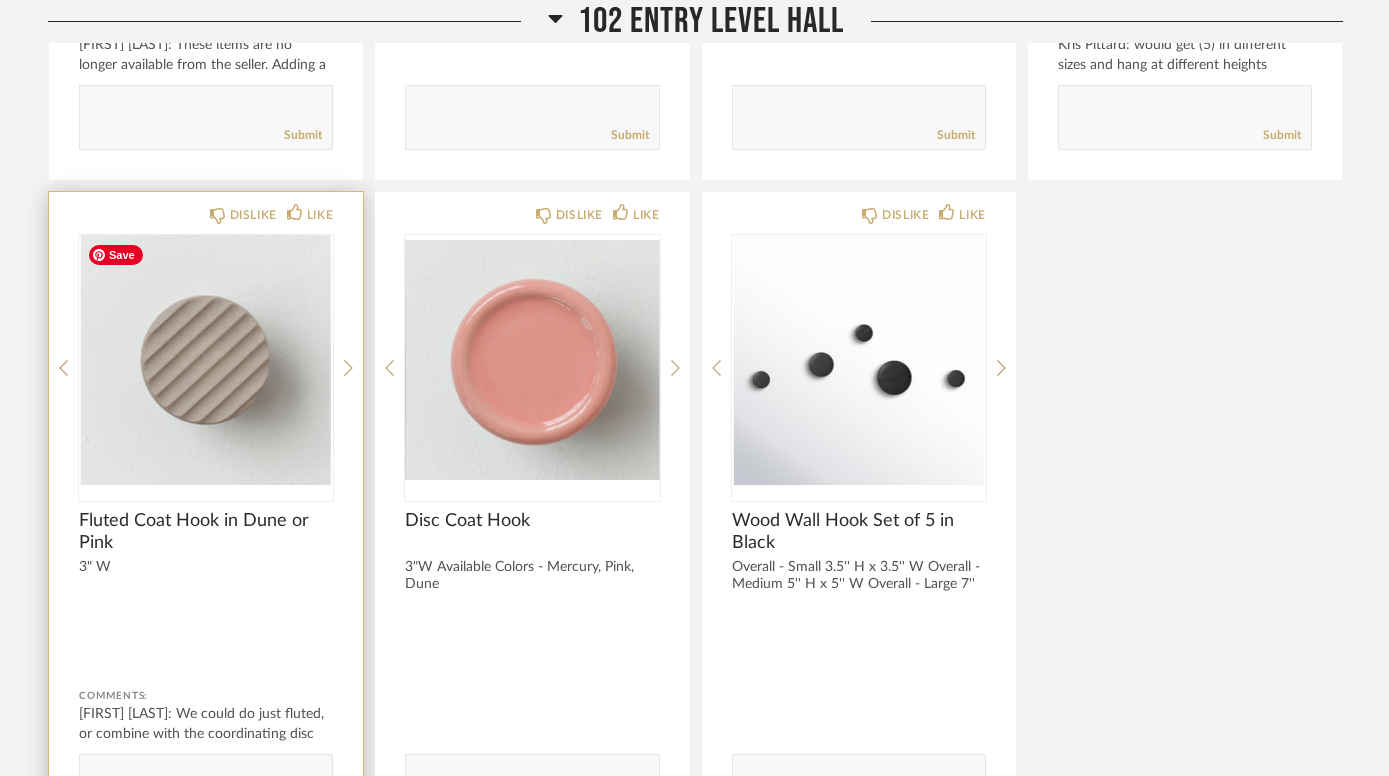 click at bounding box center (206, 360) 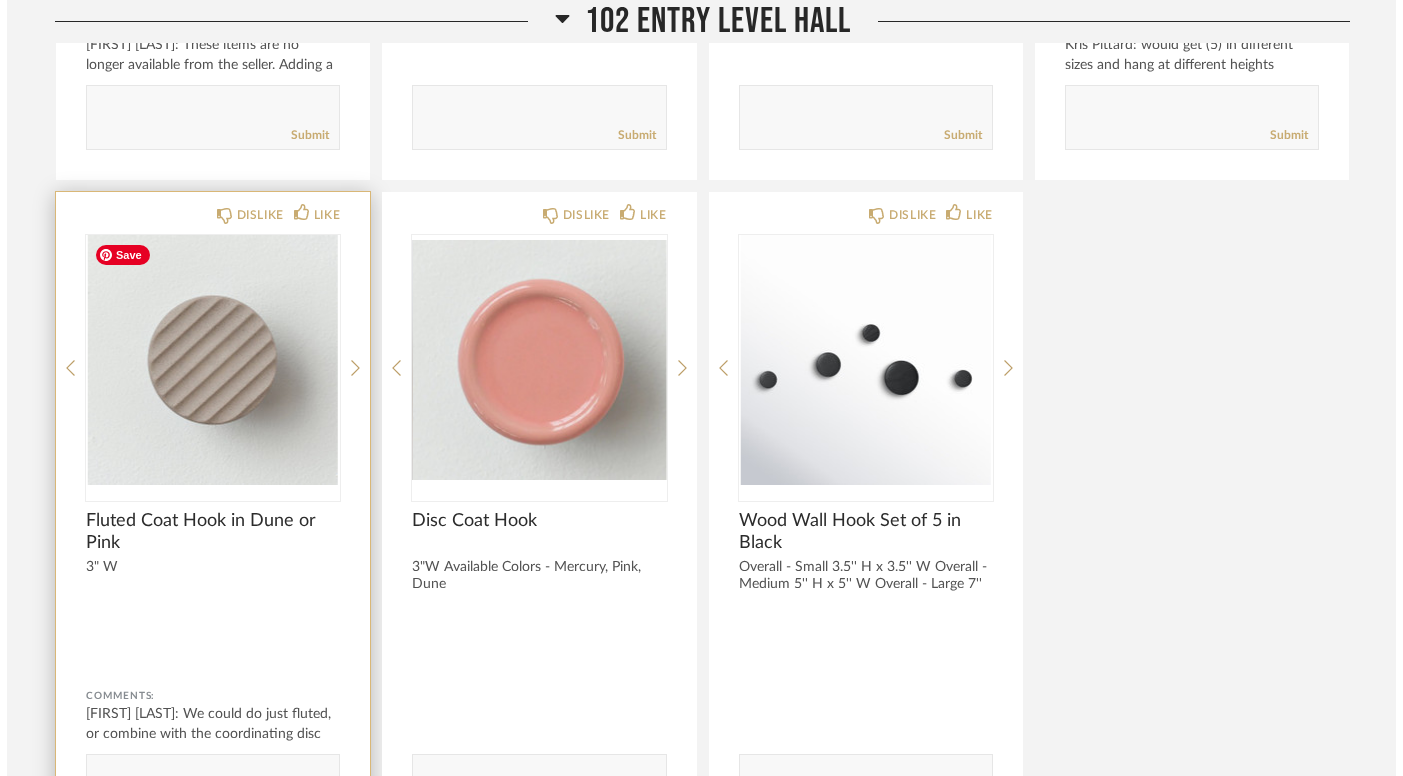 scroll, scrollTop: 0, scrollLeft: 0, axis: both 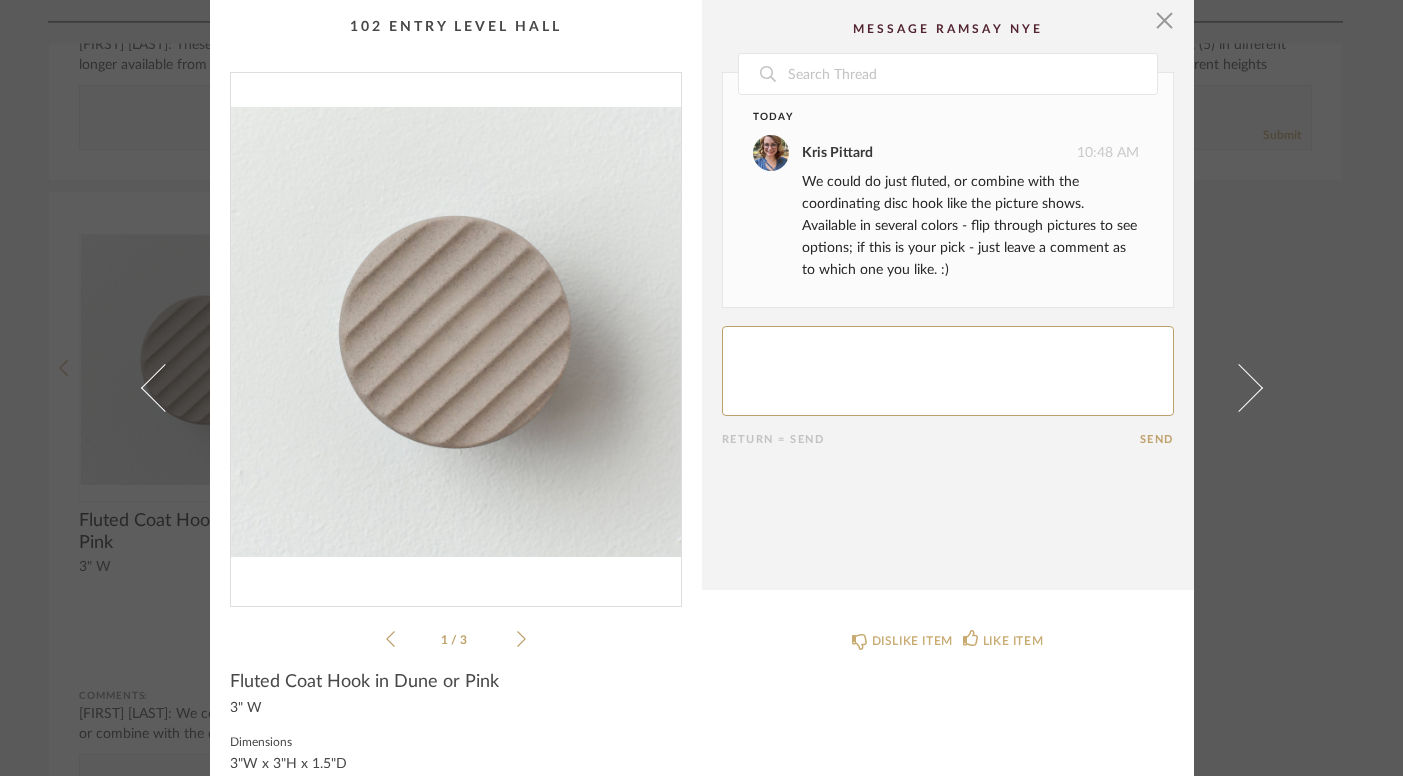 click 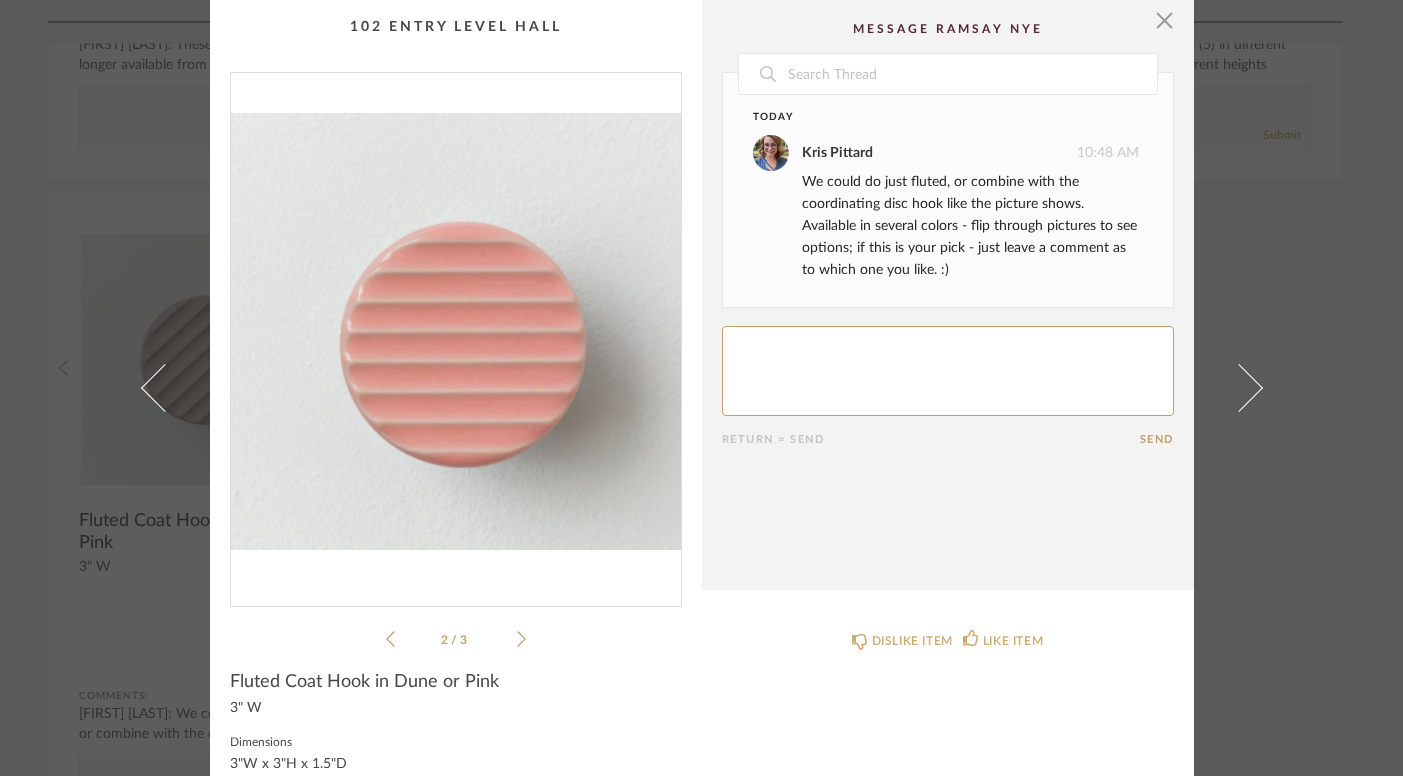 click 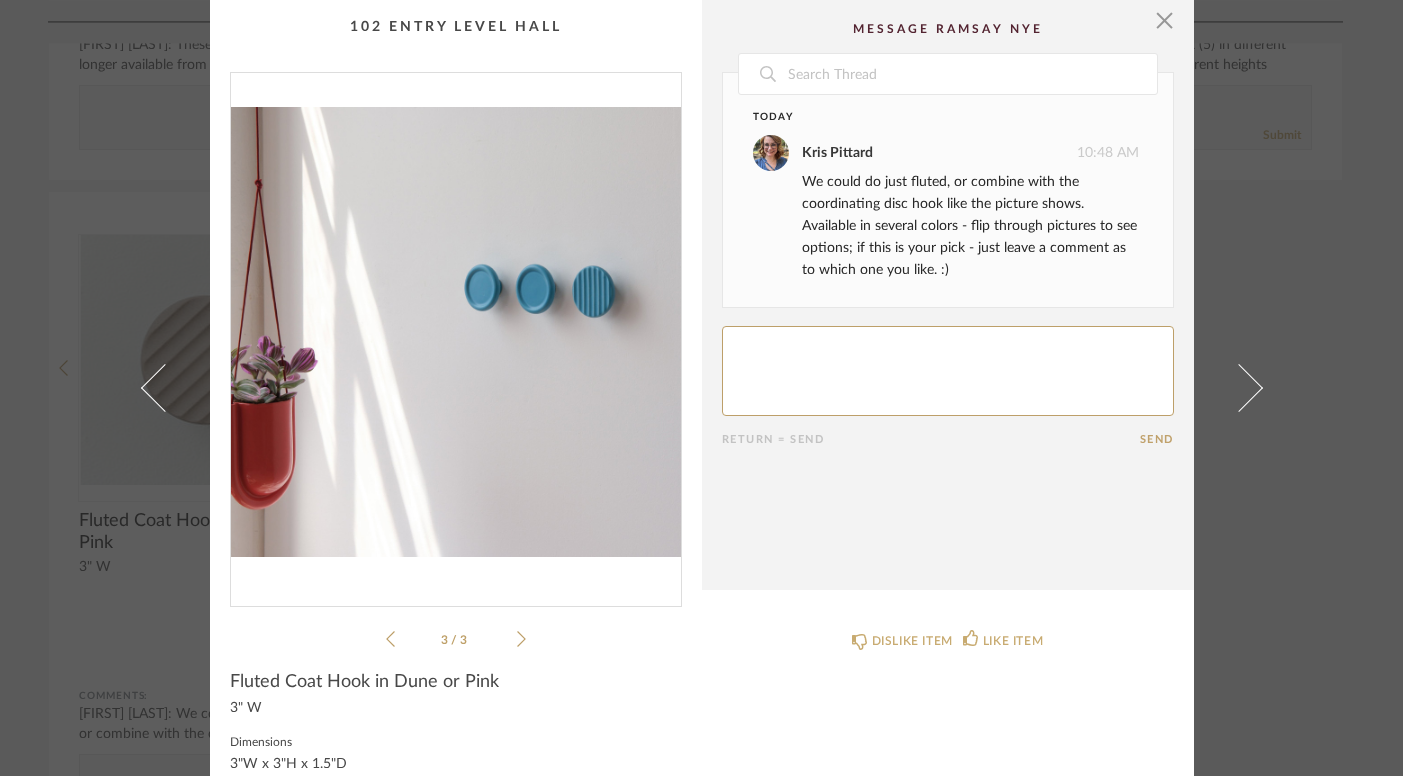 click 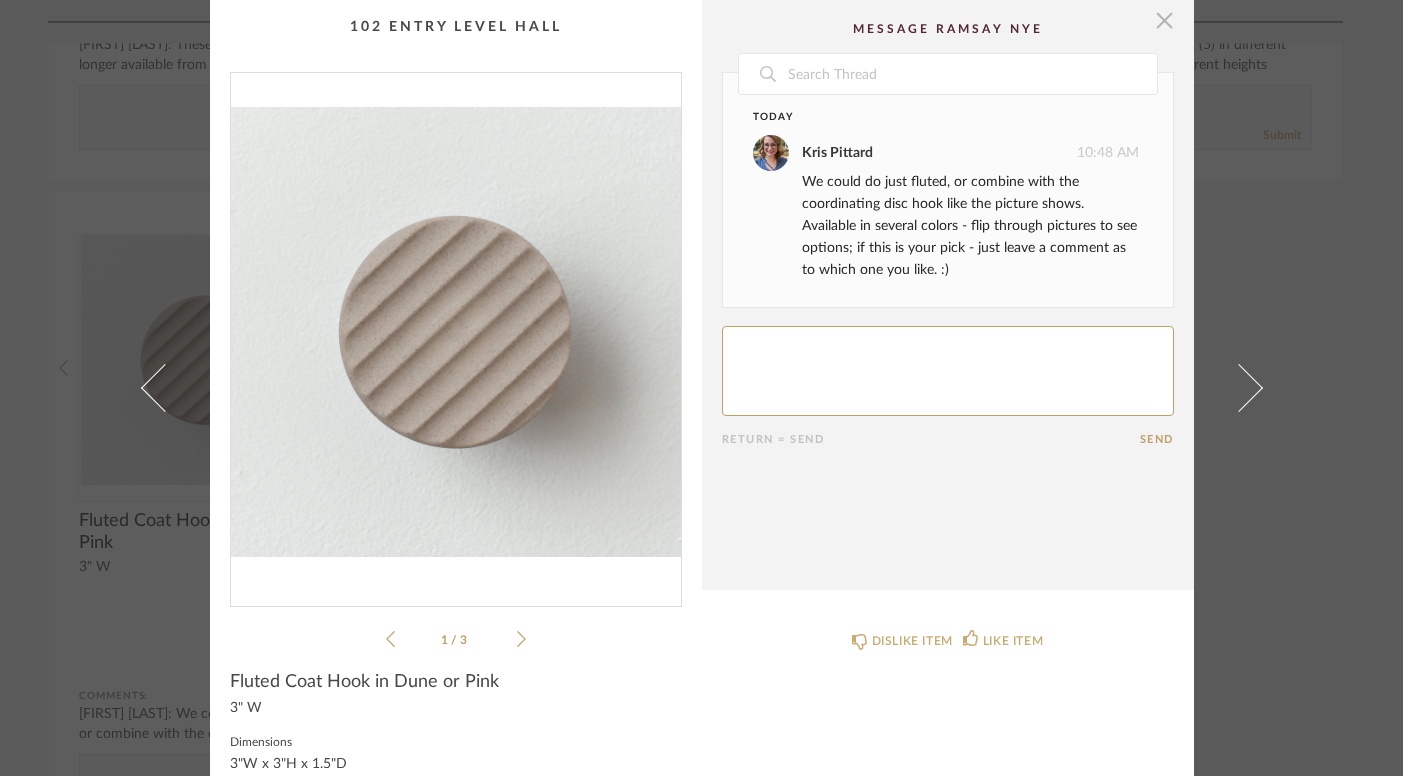 click at bounding box center (1165, 20) 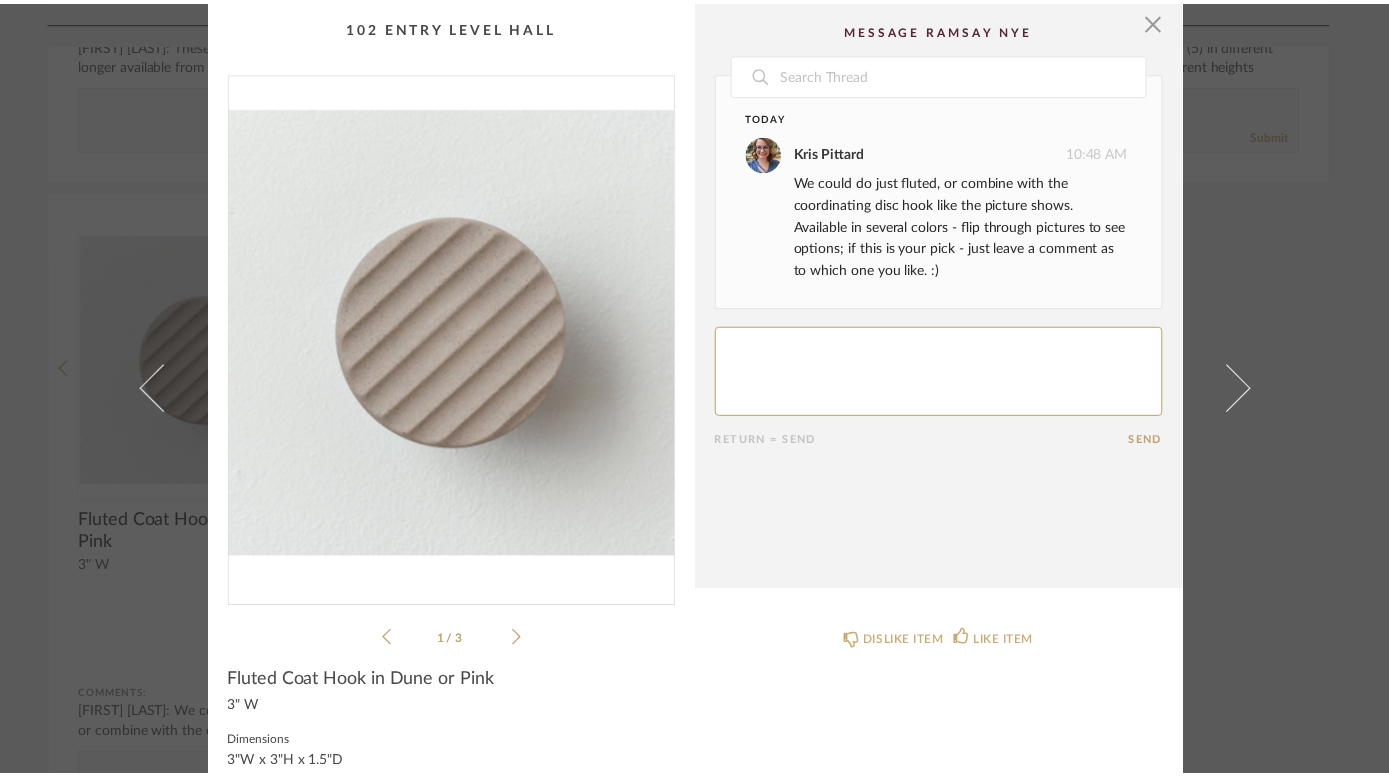 scroll, scrollTop: 2325, scrollLeft: 0, axis: vertical 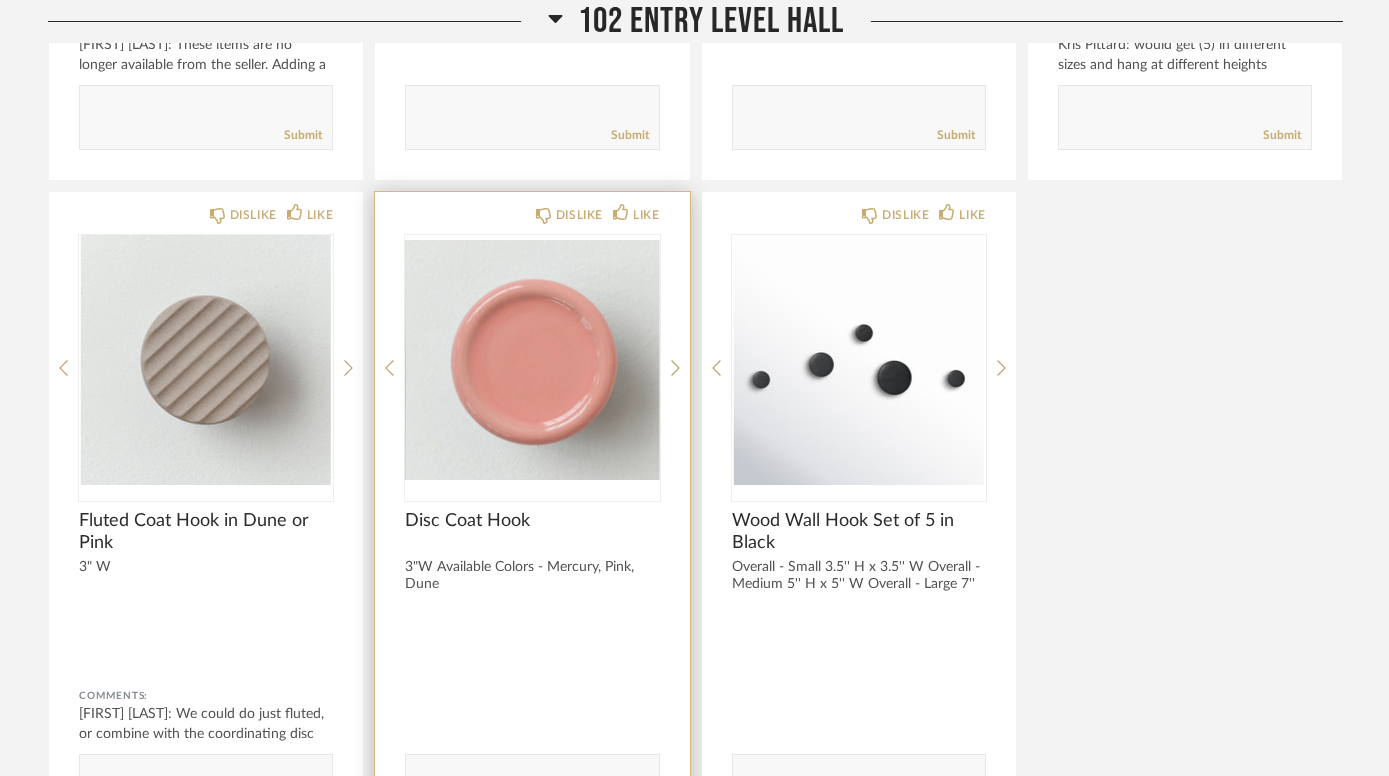 click on "Disc Coat Hook" 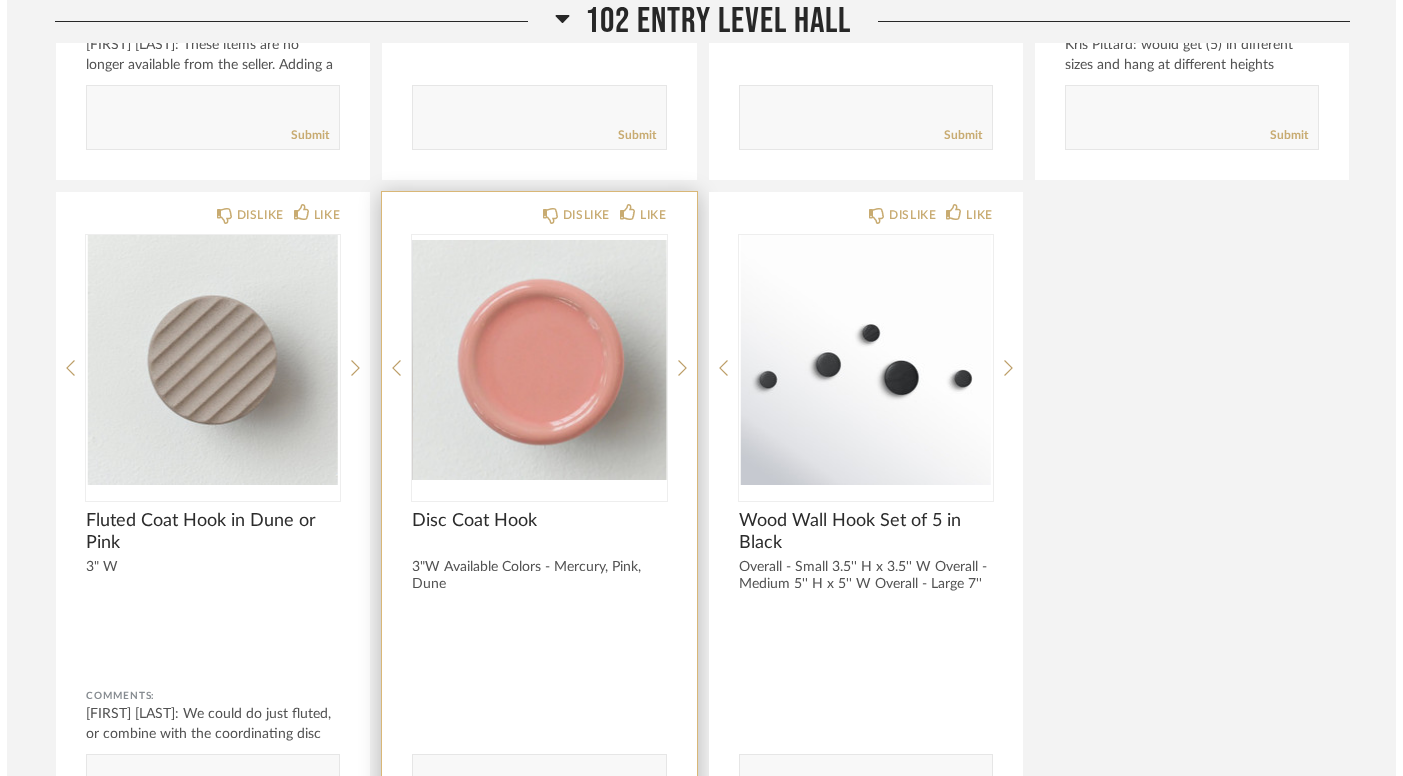 scroll, scrollTop: 0, scrollLeft: 0, axis: both 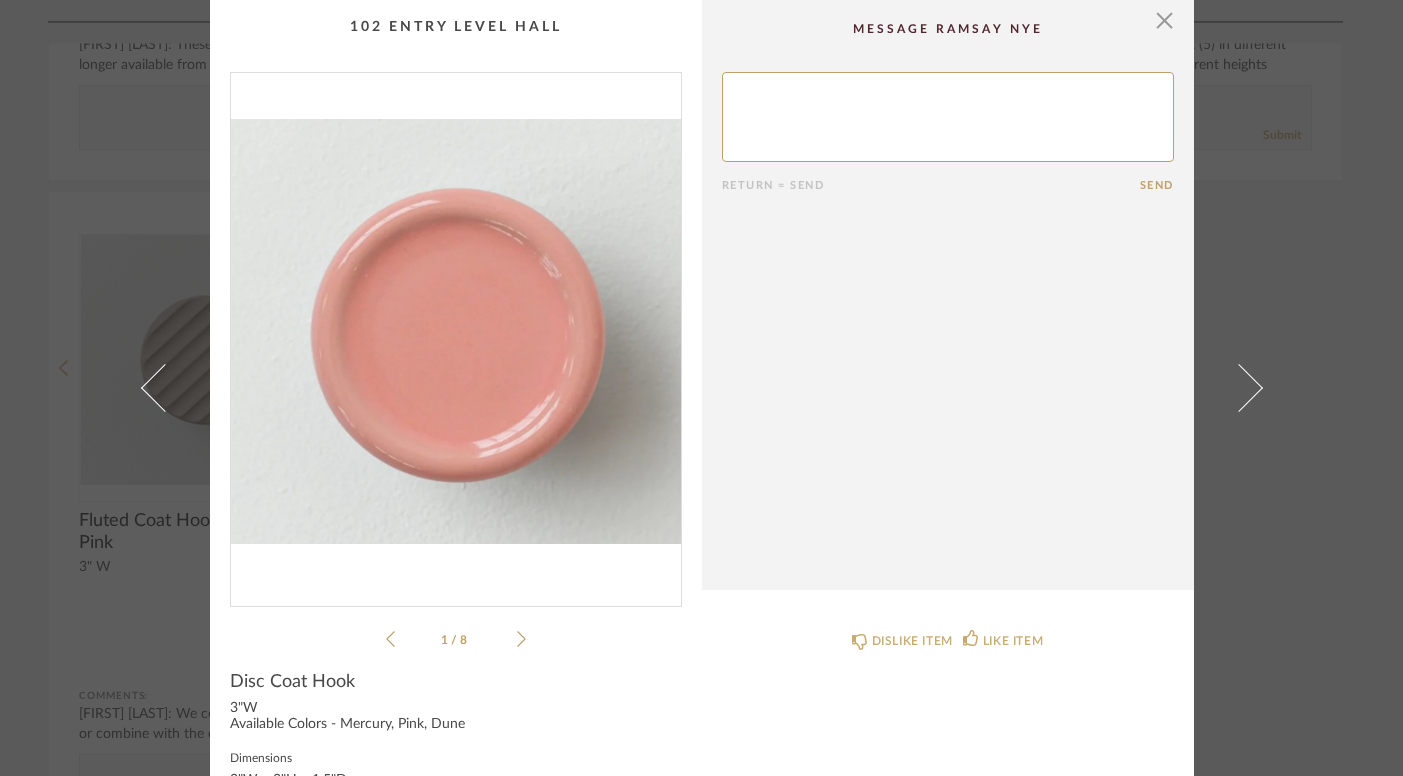 click 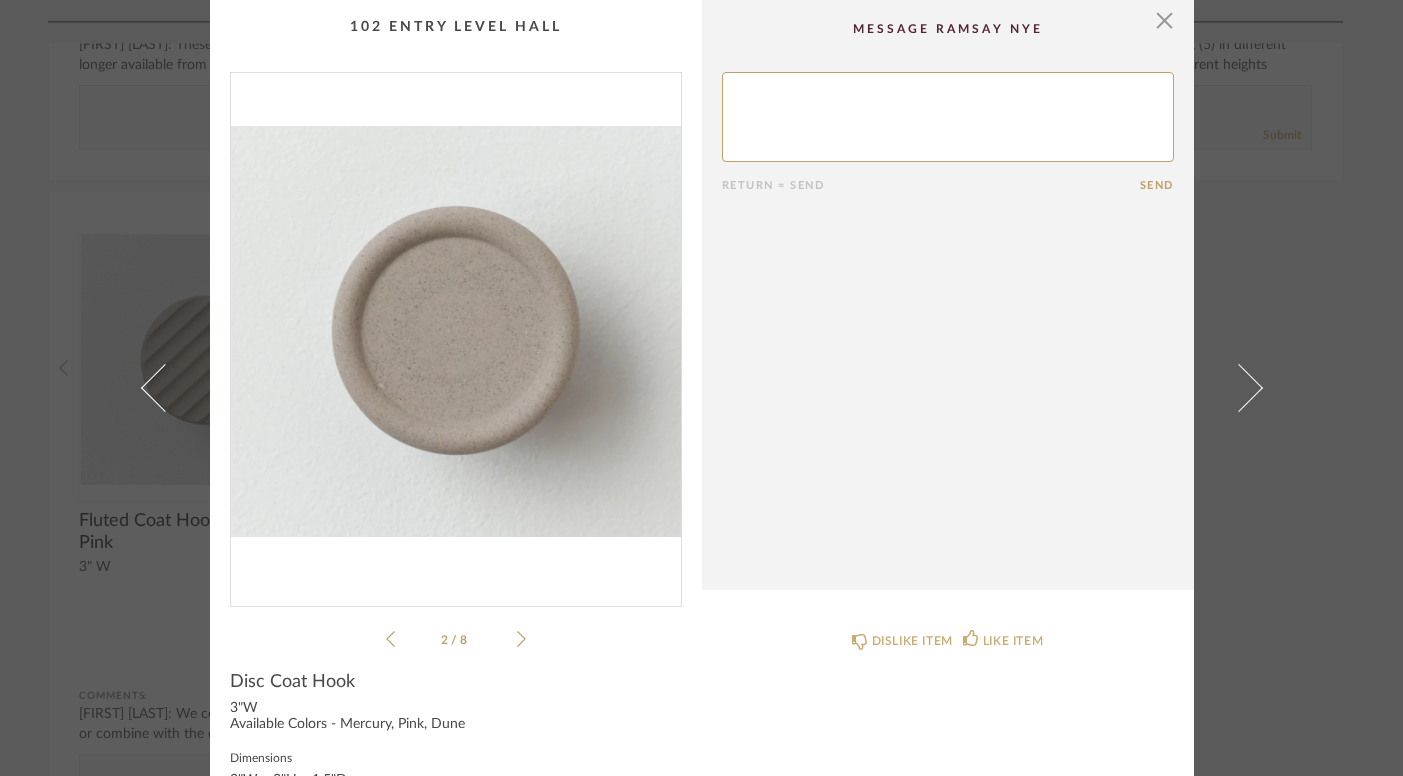 click 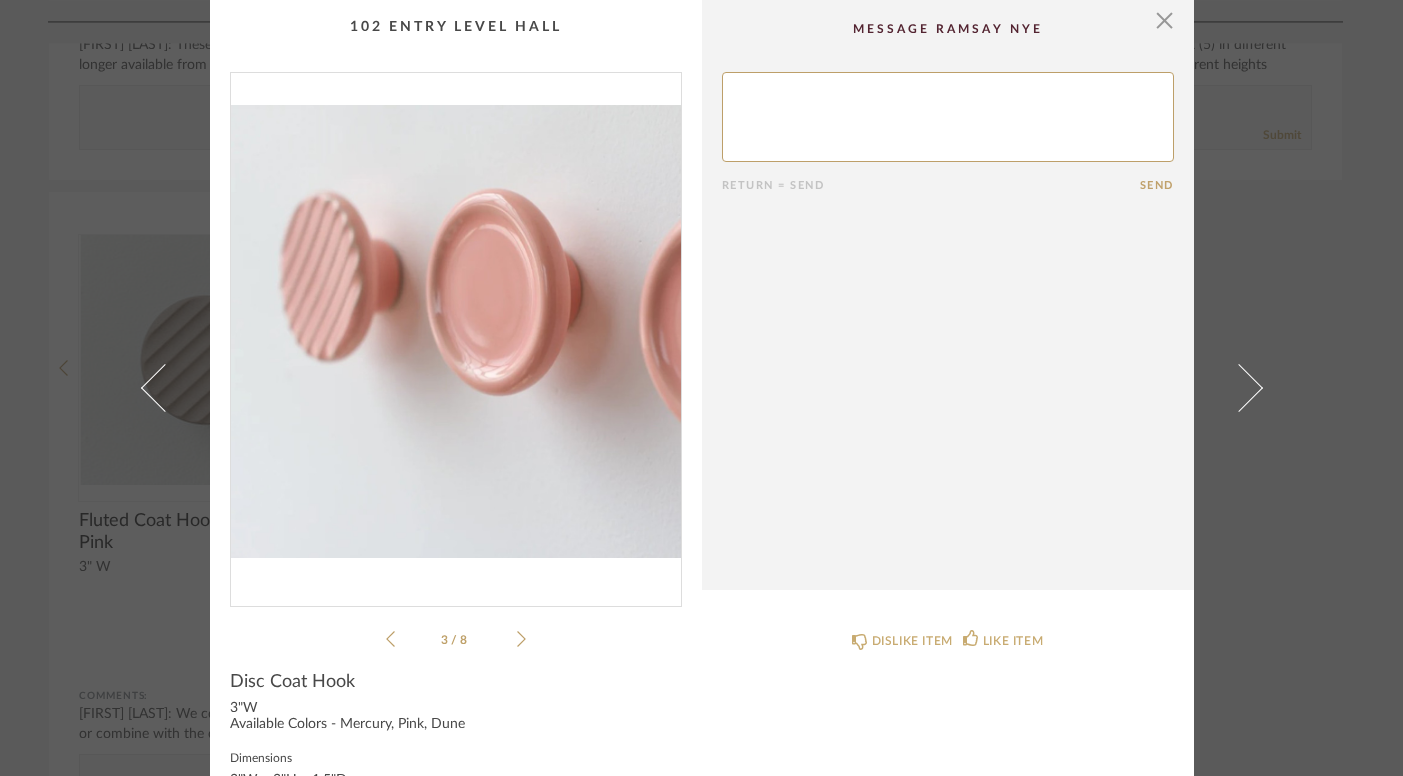 click 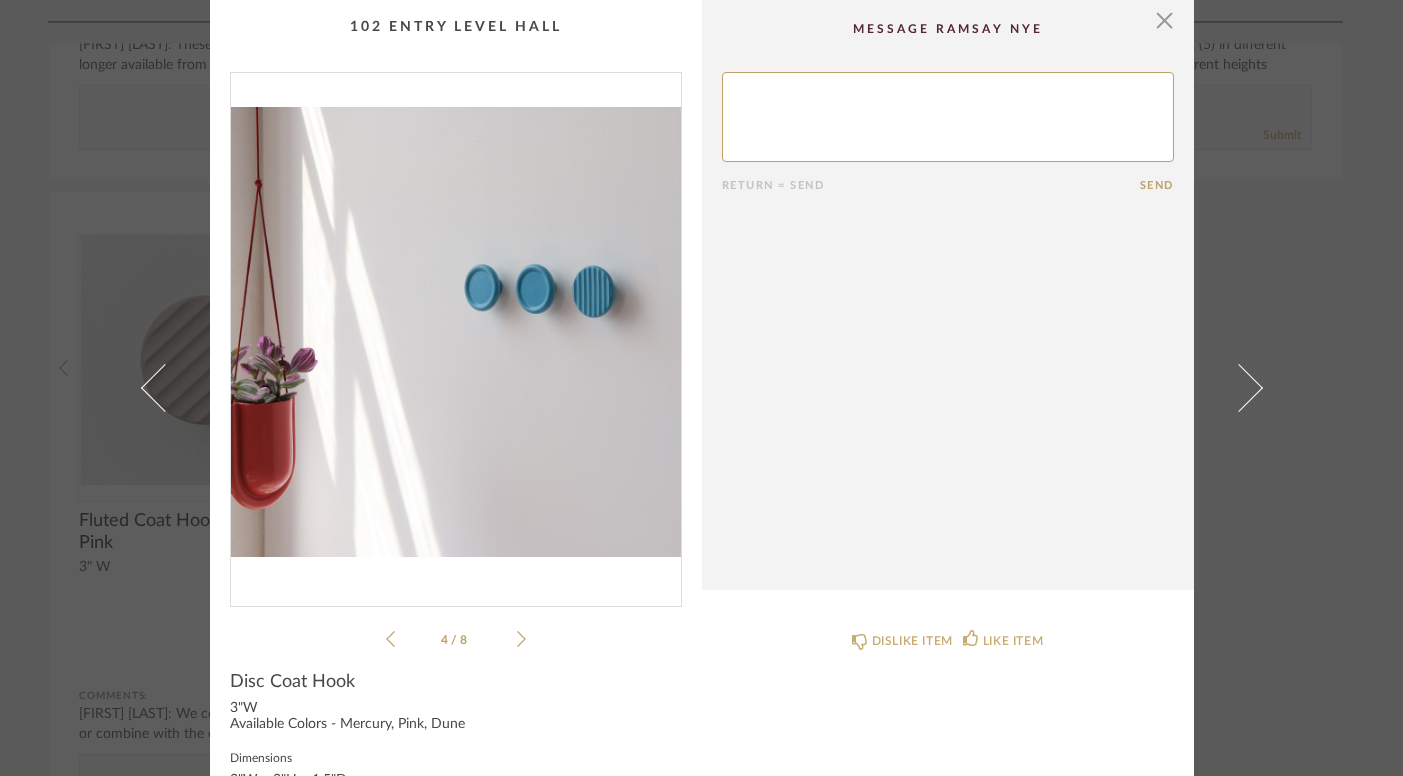click 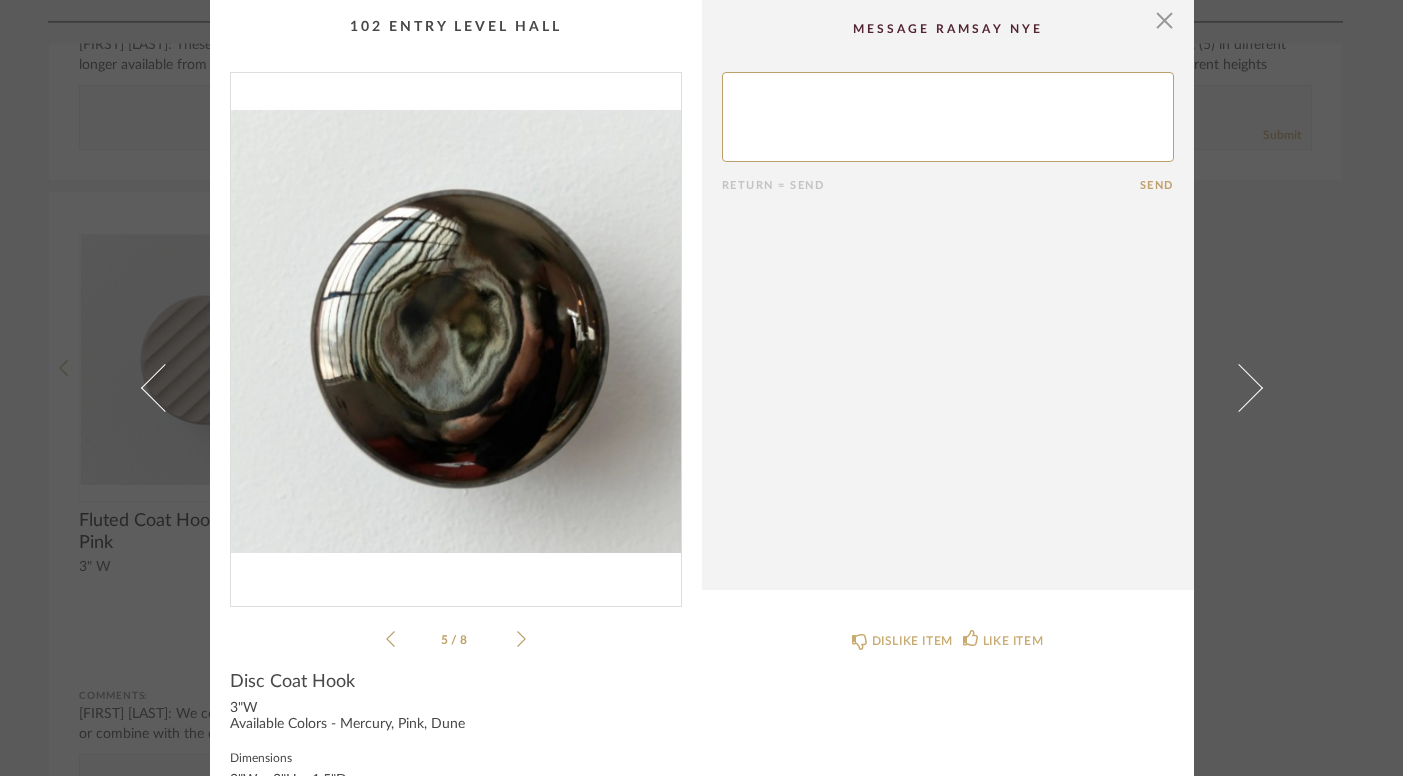 click 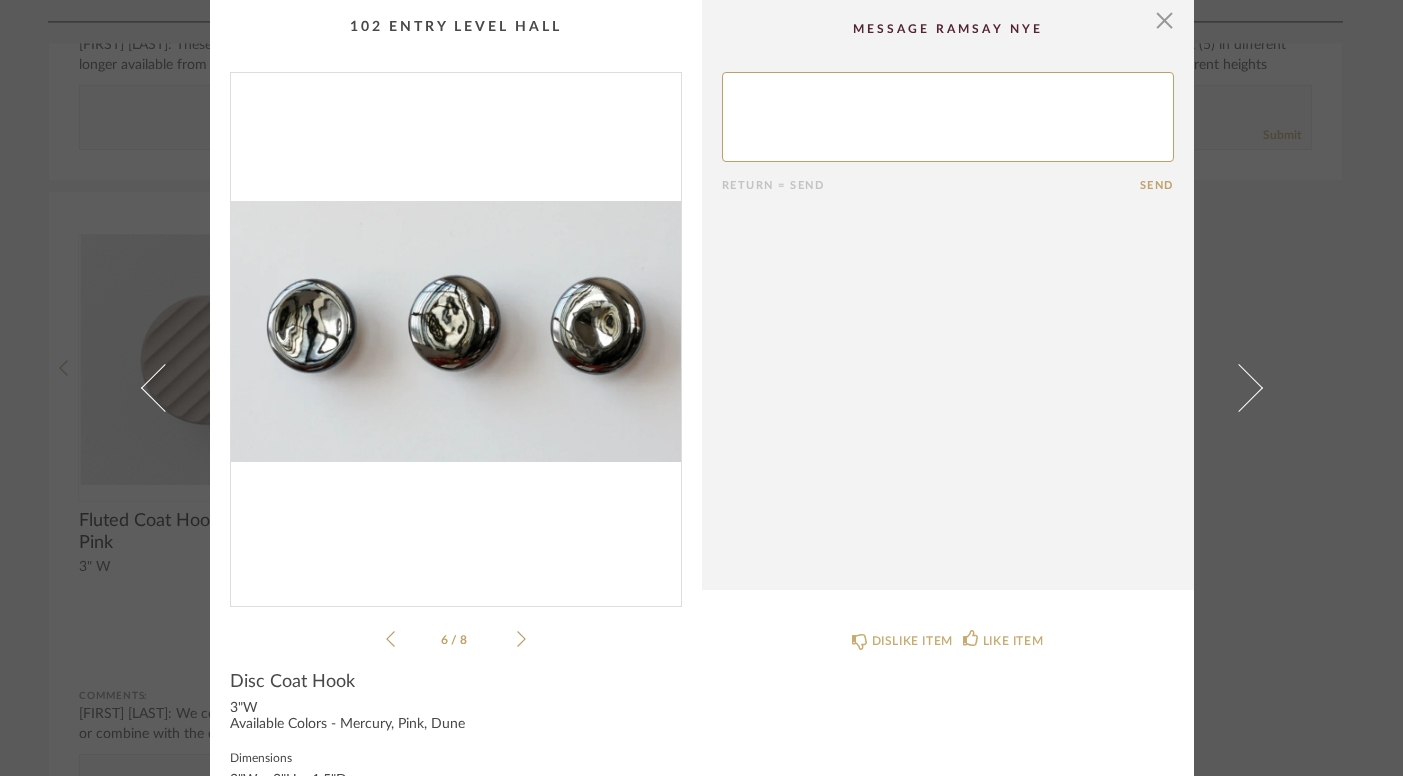 click 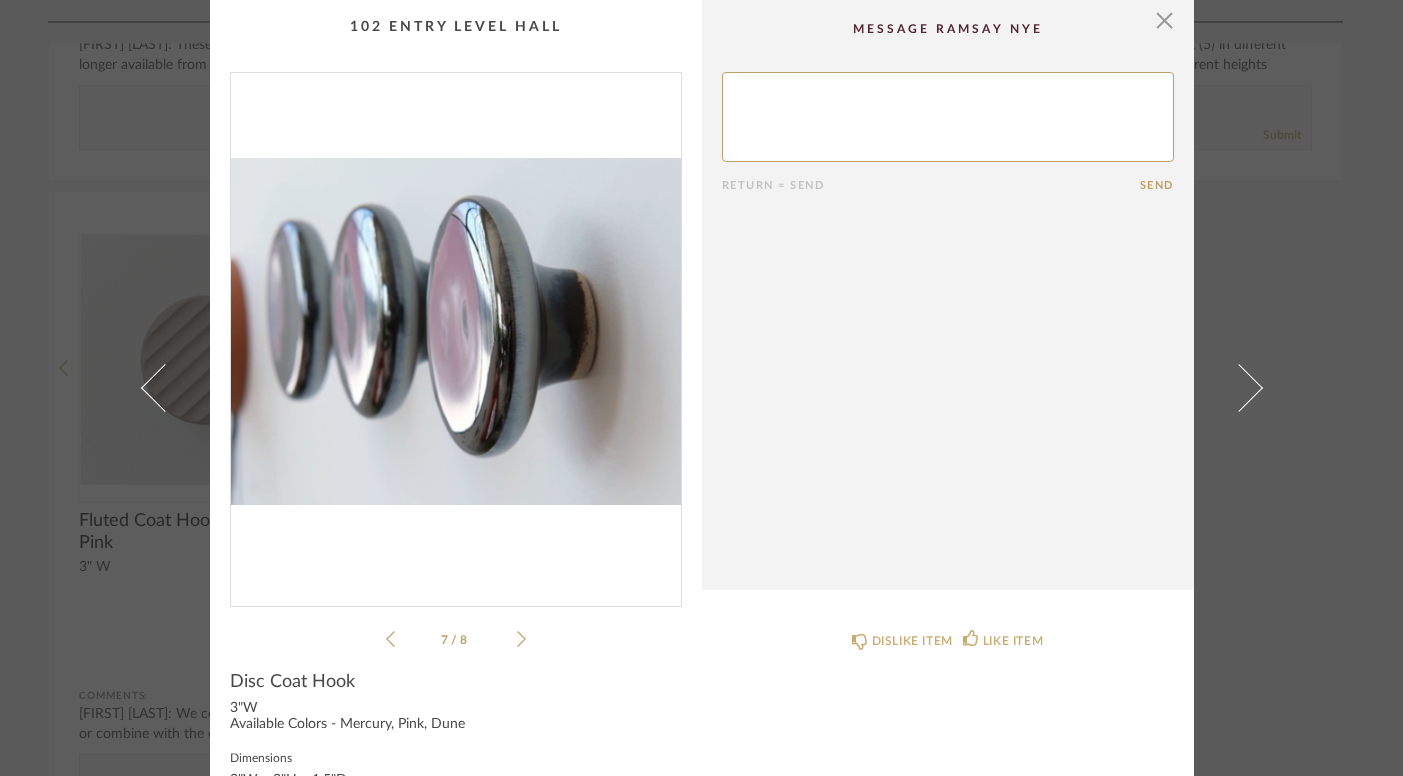 click 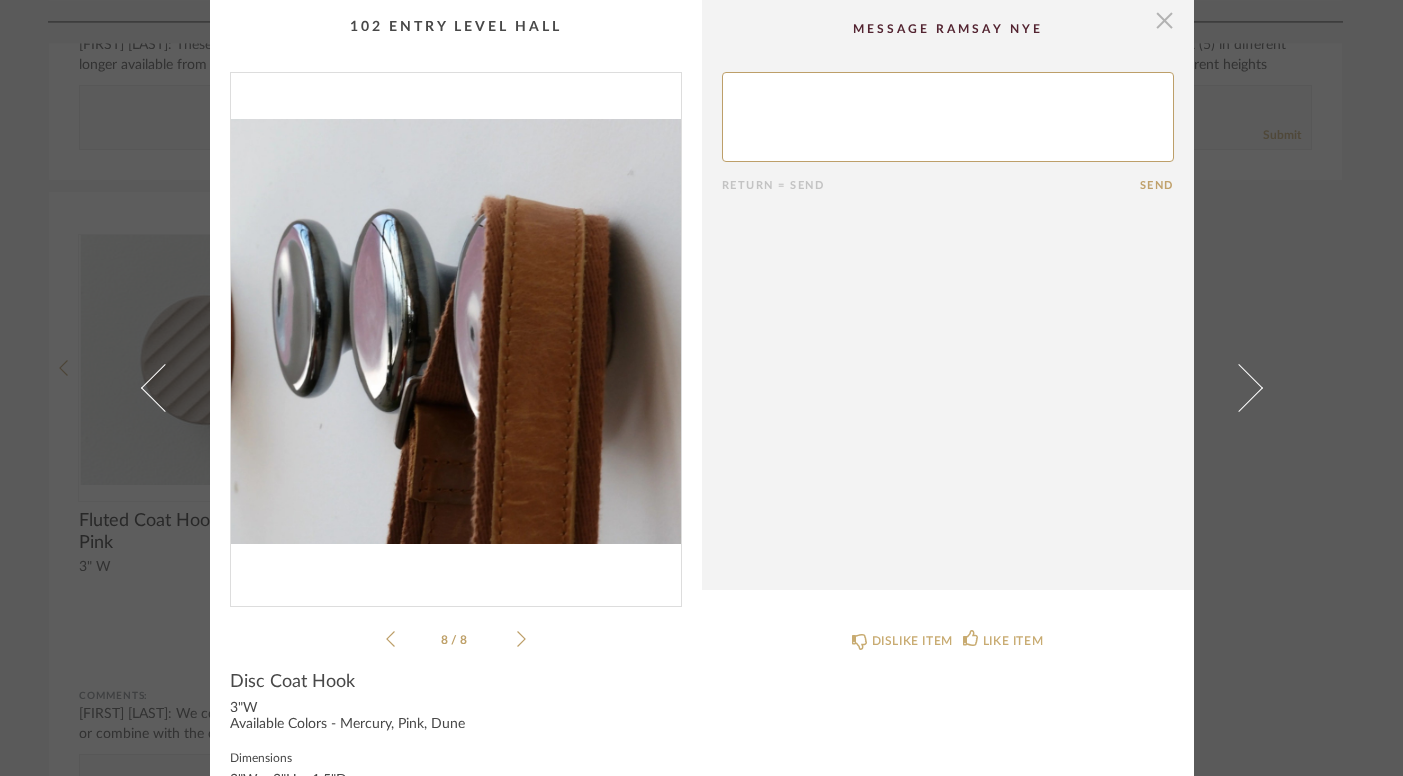click at bounding box center [1165, 20] 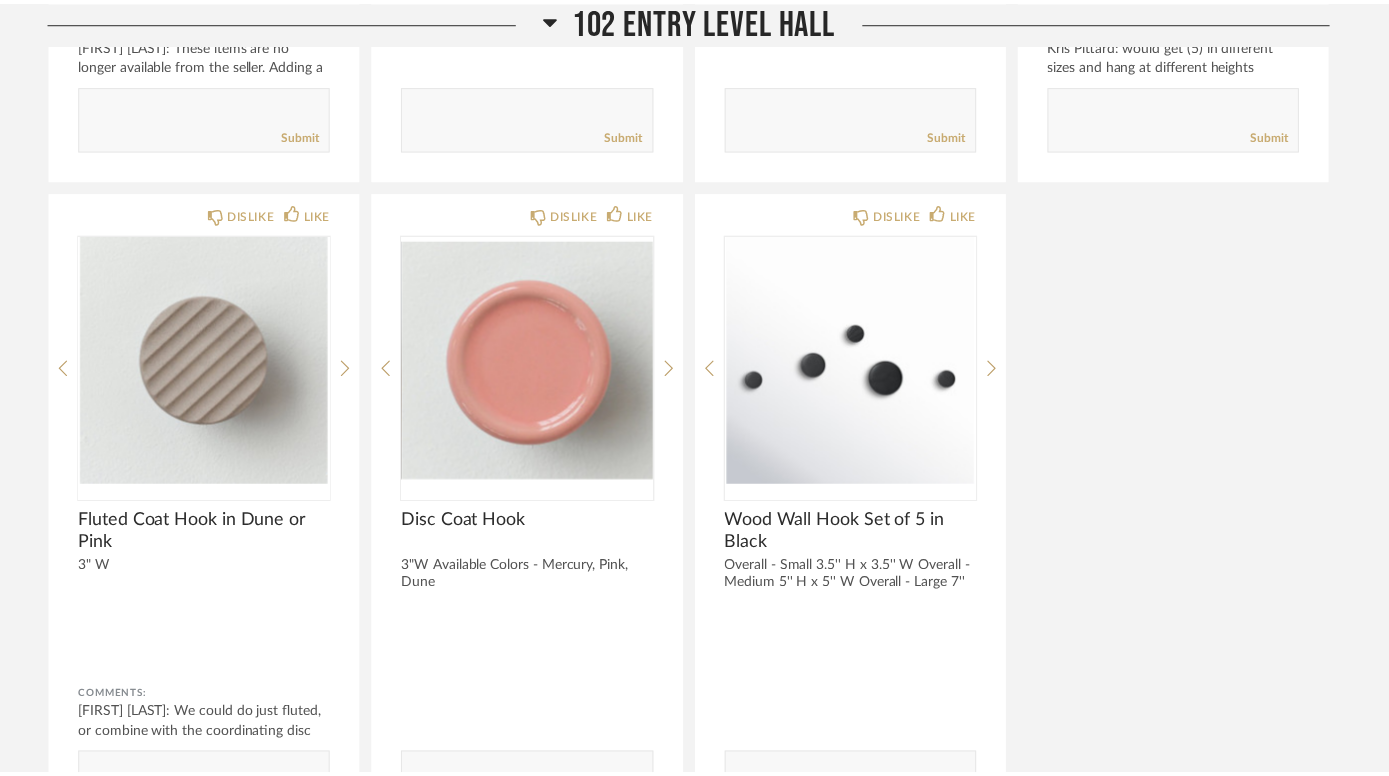 scroll, scrollTop: 2325, scrollLeft: 0, axis: vertical 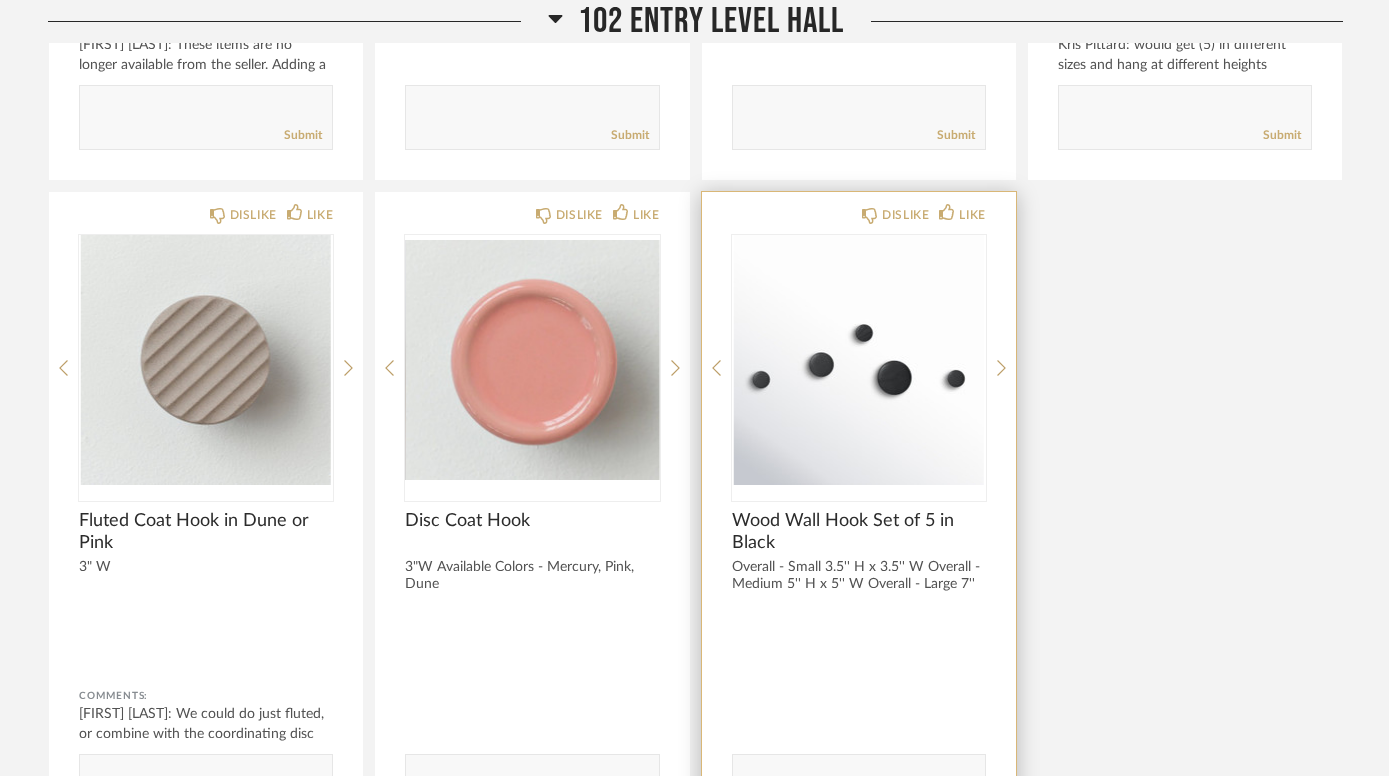 click on "Wood Wall Hook Set of 5 in Black" 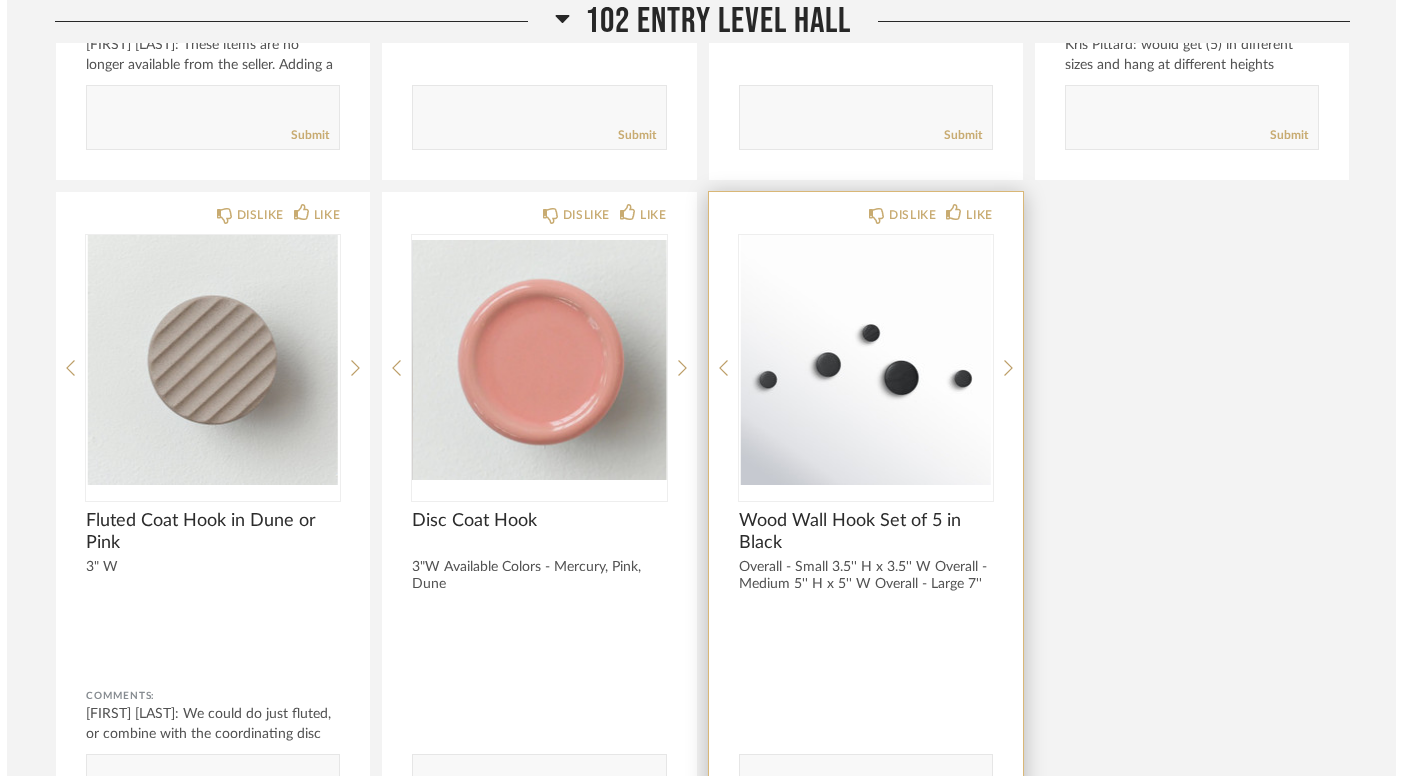 scroll, scrollTop: 0, scrollLeft: 0, axis: both 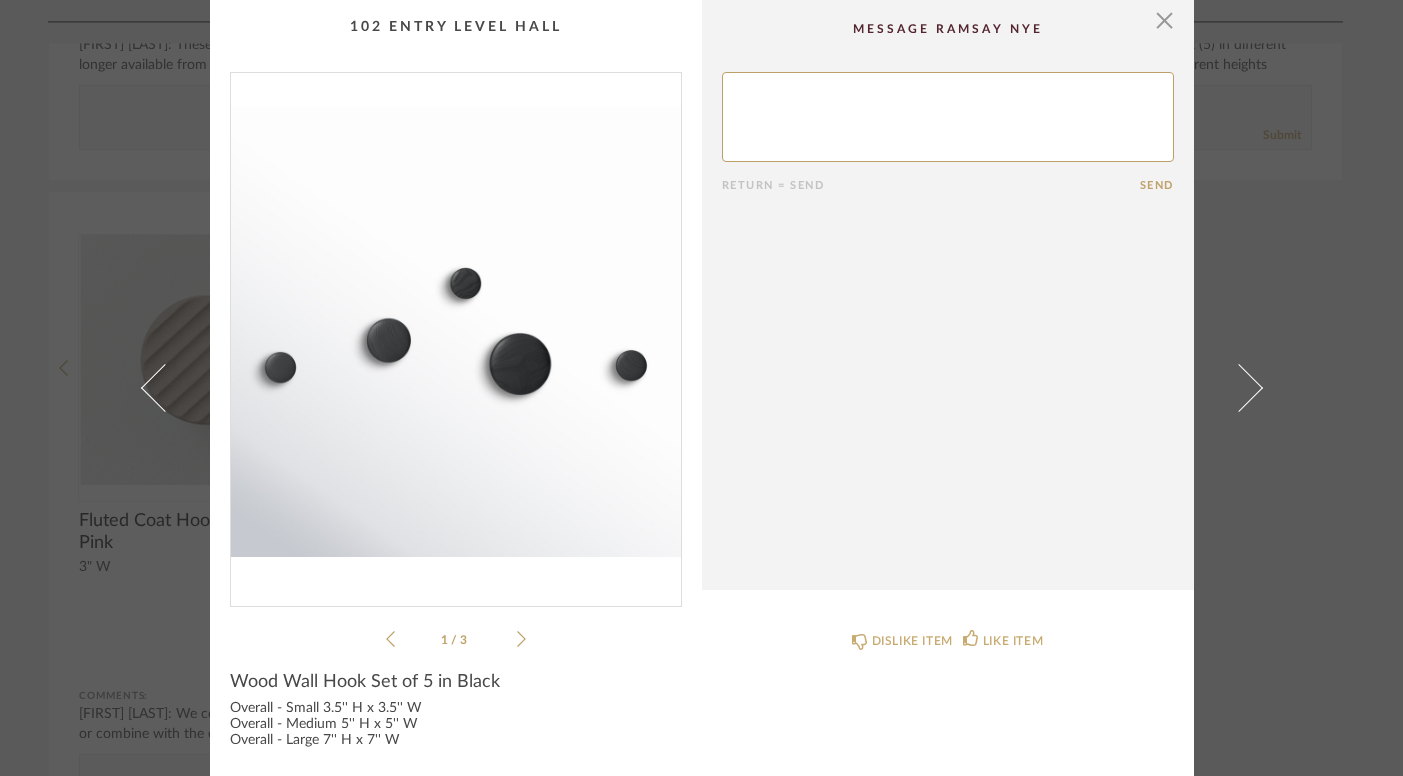 click 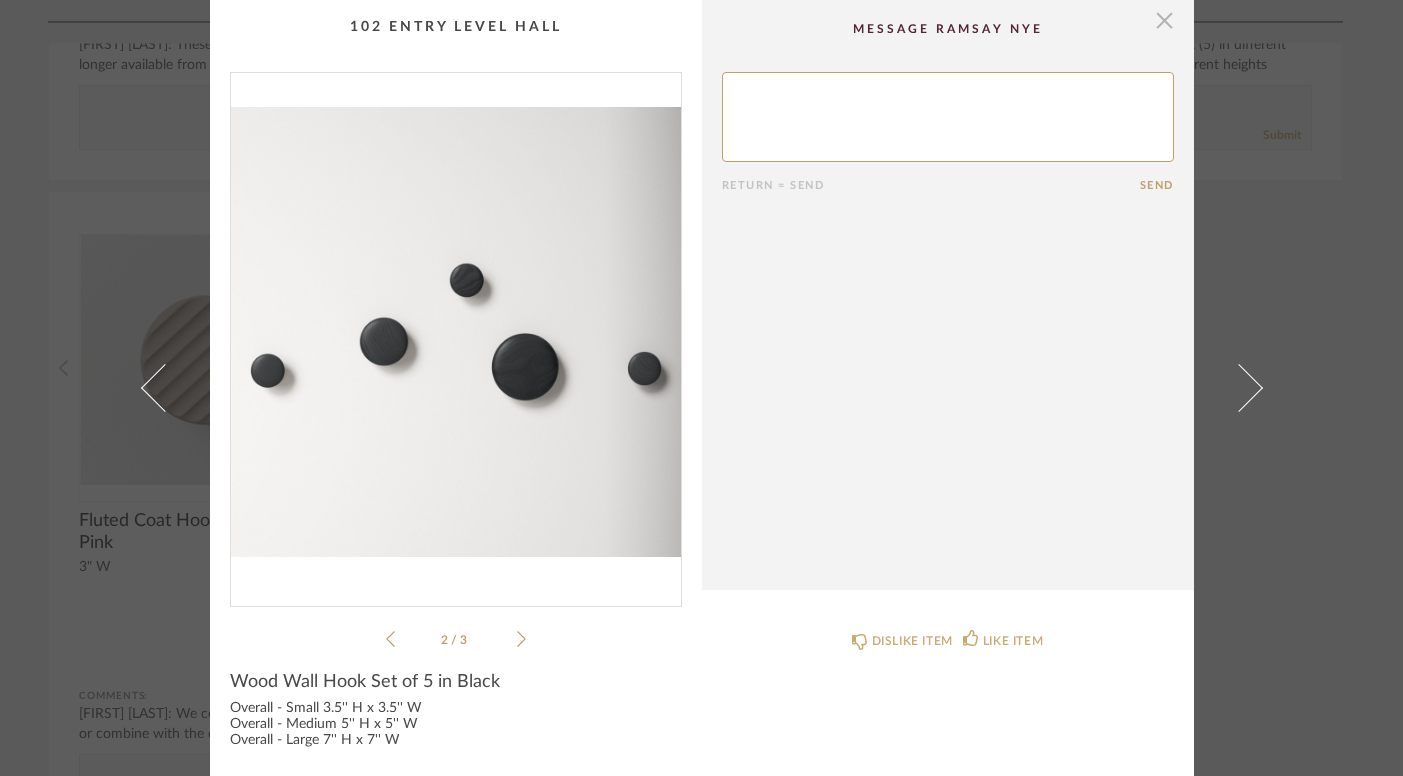 click at bounding box center [1165, 20] 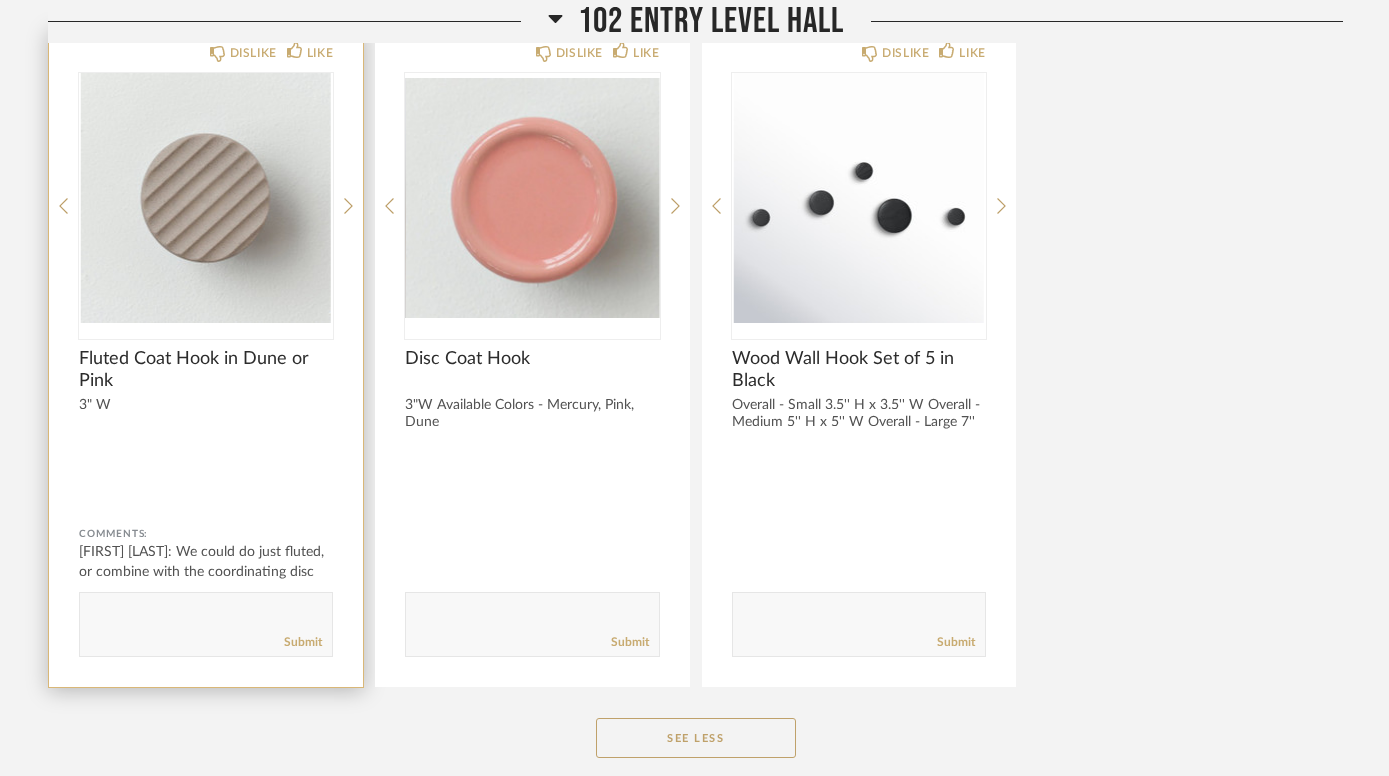 scroll, scrollTop: 2496, scrollLeft: 0, axis: vertical 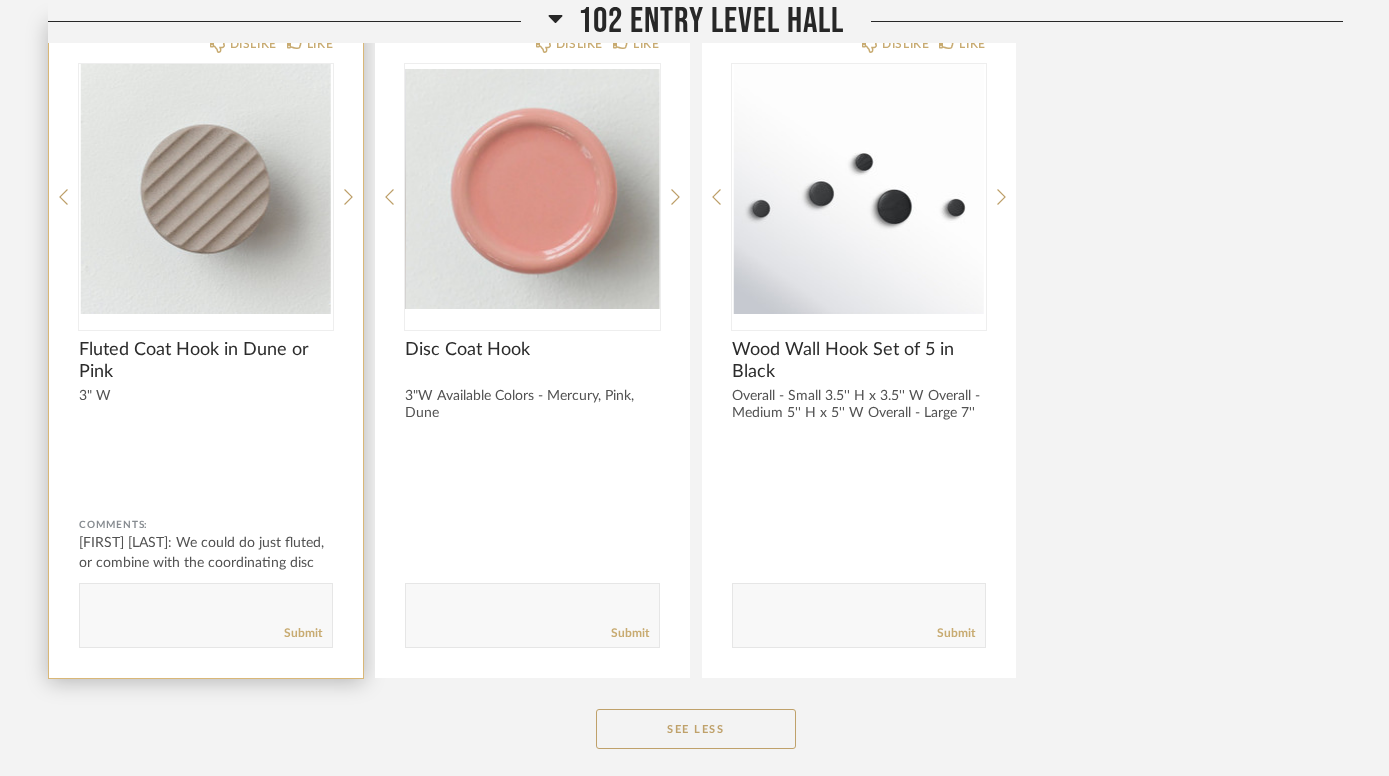 click 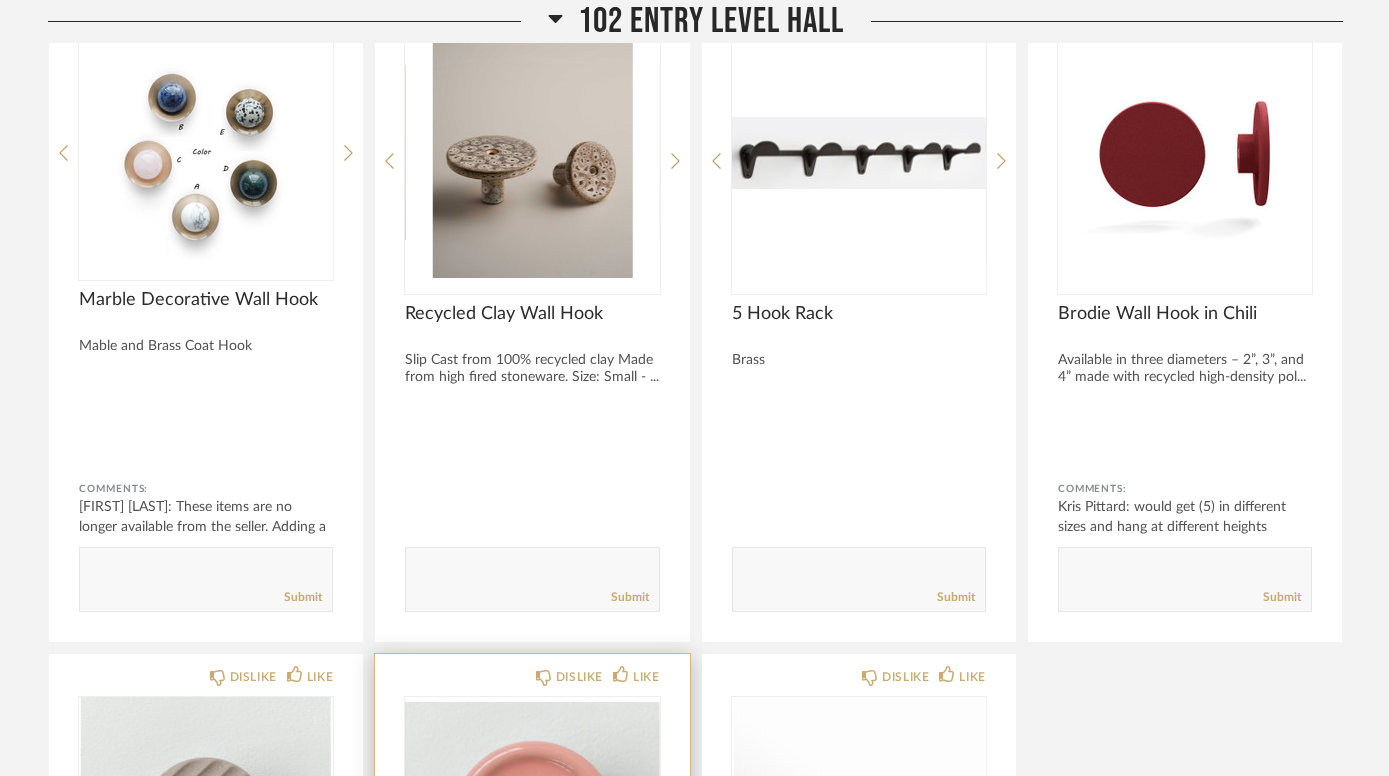 scroll, scrollTop: 1865, scrollLeft: 0, axis: vertical 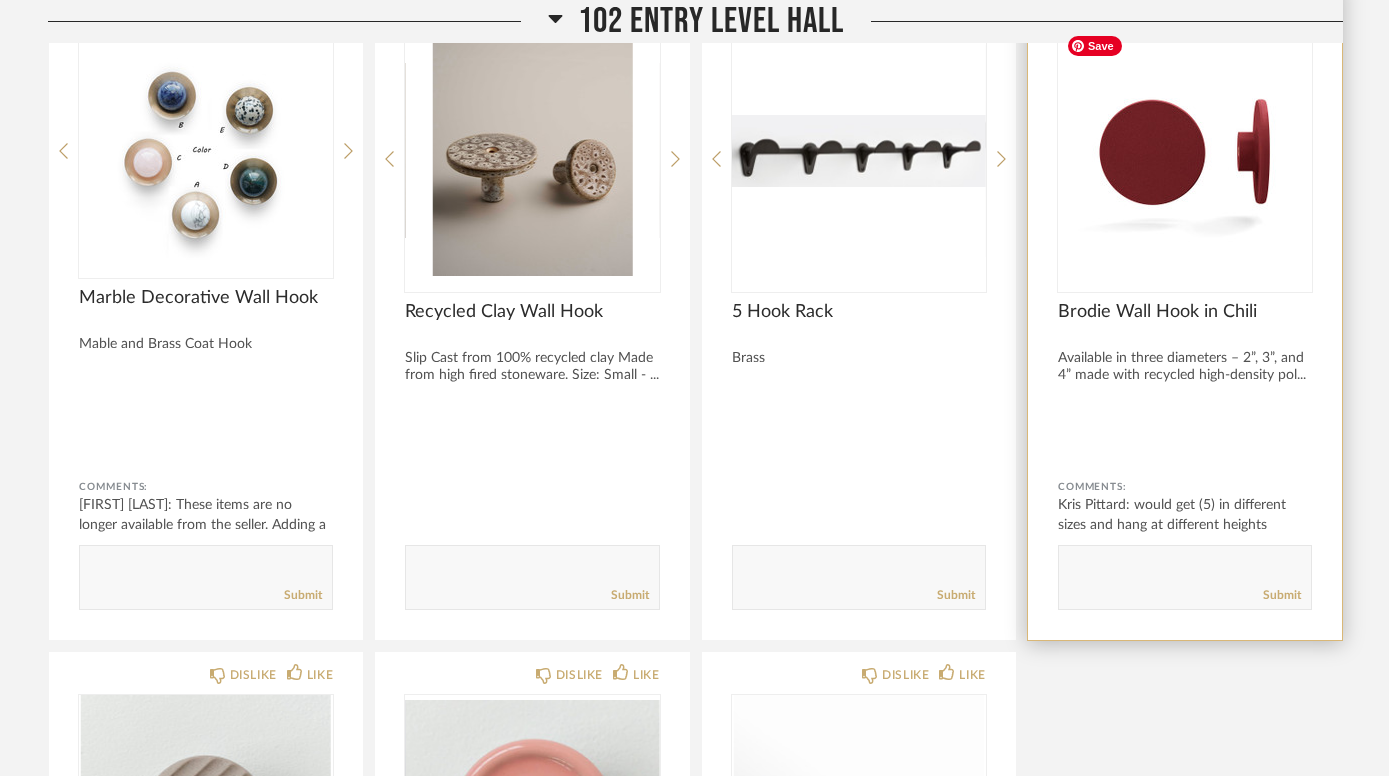 type on "I like the idea of combining the fluted and disk ones together" 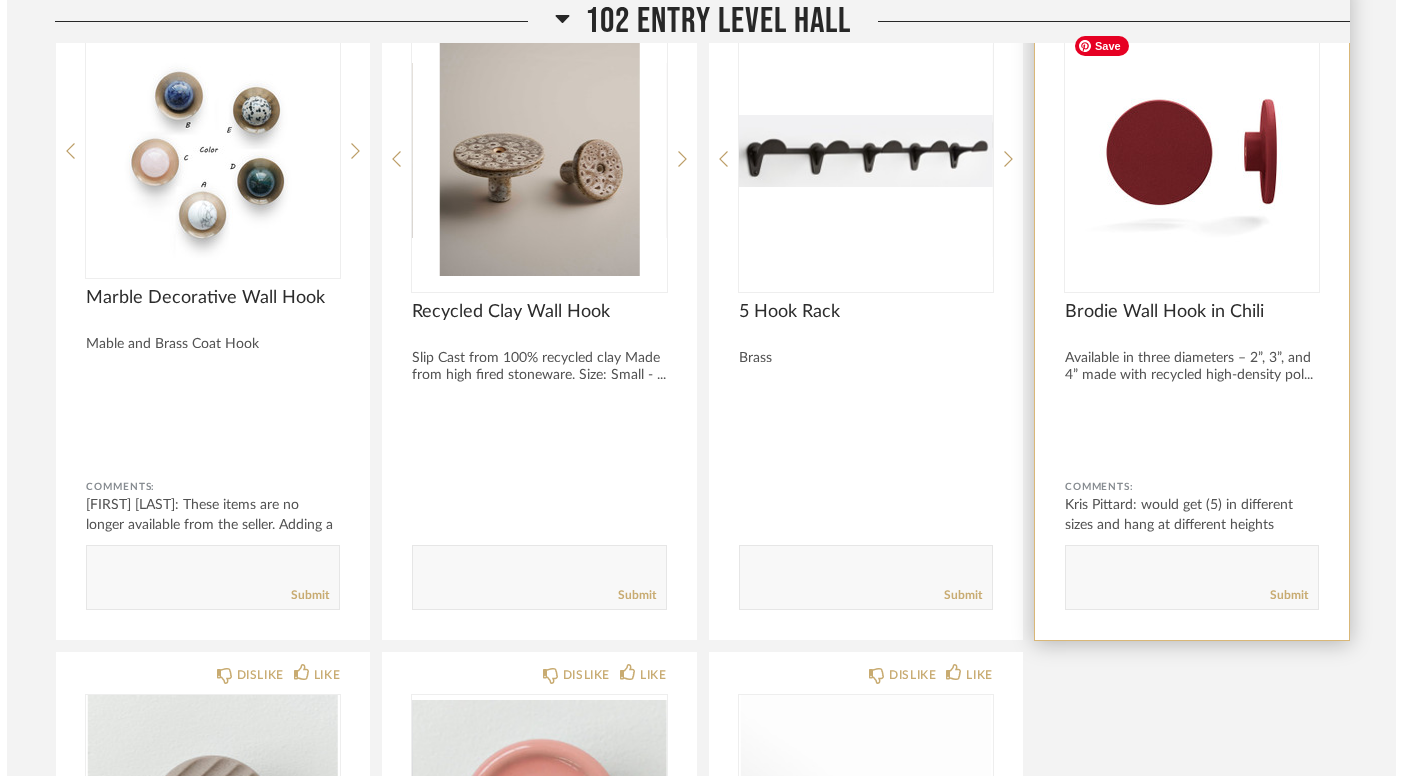 scroll, scrollTop: 0, scrollLeft: 0, axis: both 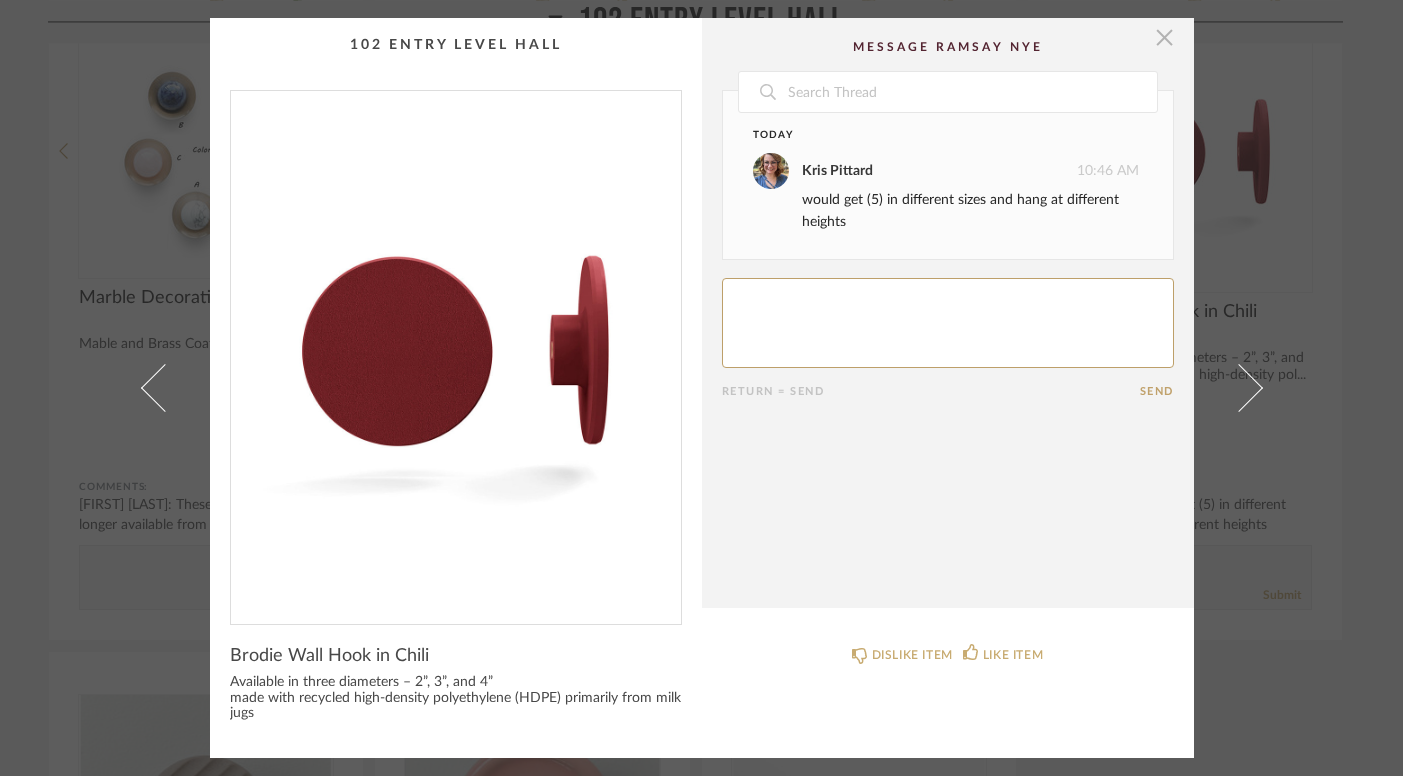 click at bounding box center (1165, 38) 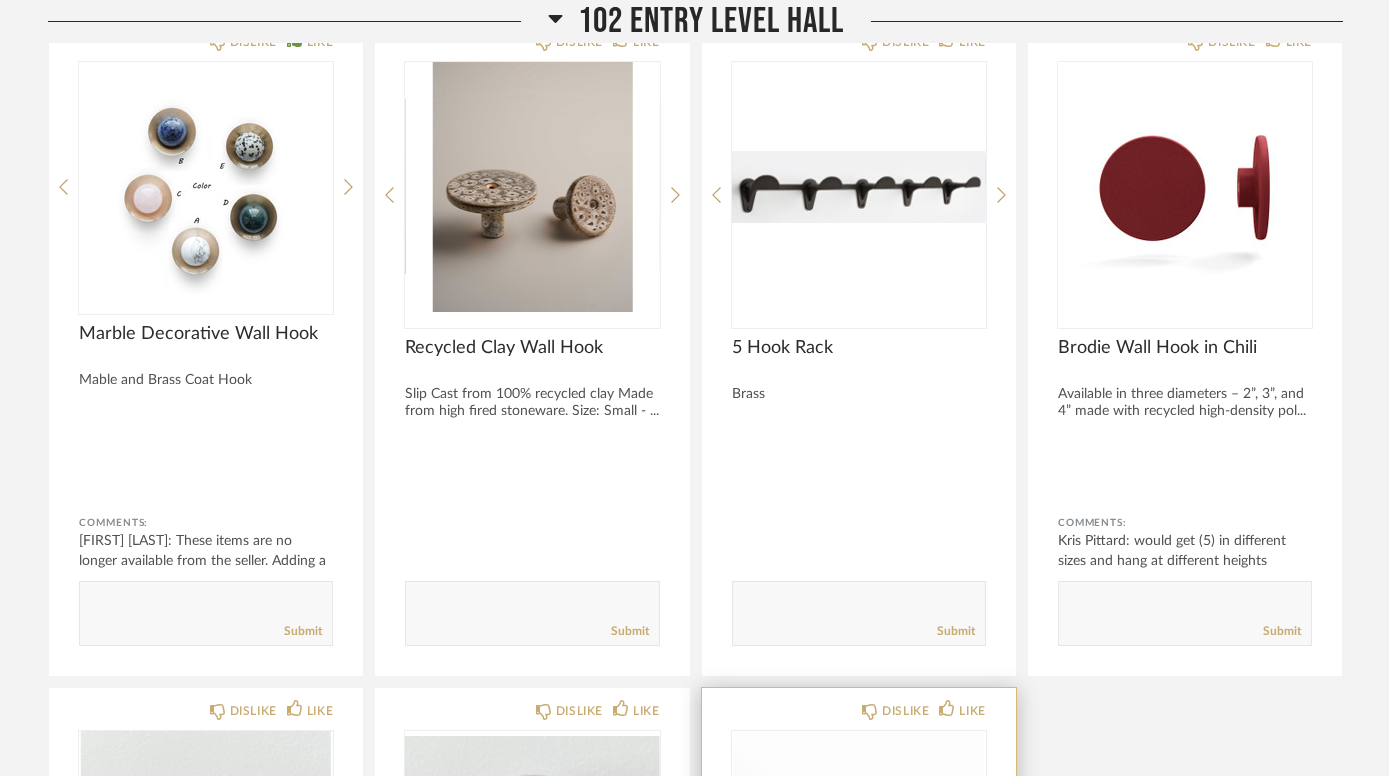 scroll, scrollTop: 1828, scrollLeft: 0, axis: vertical 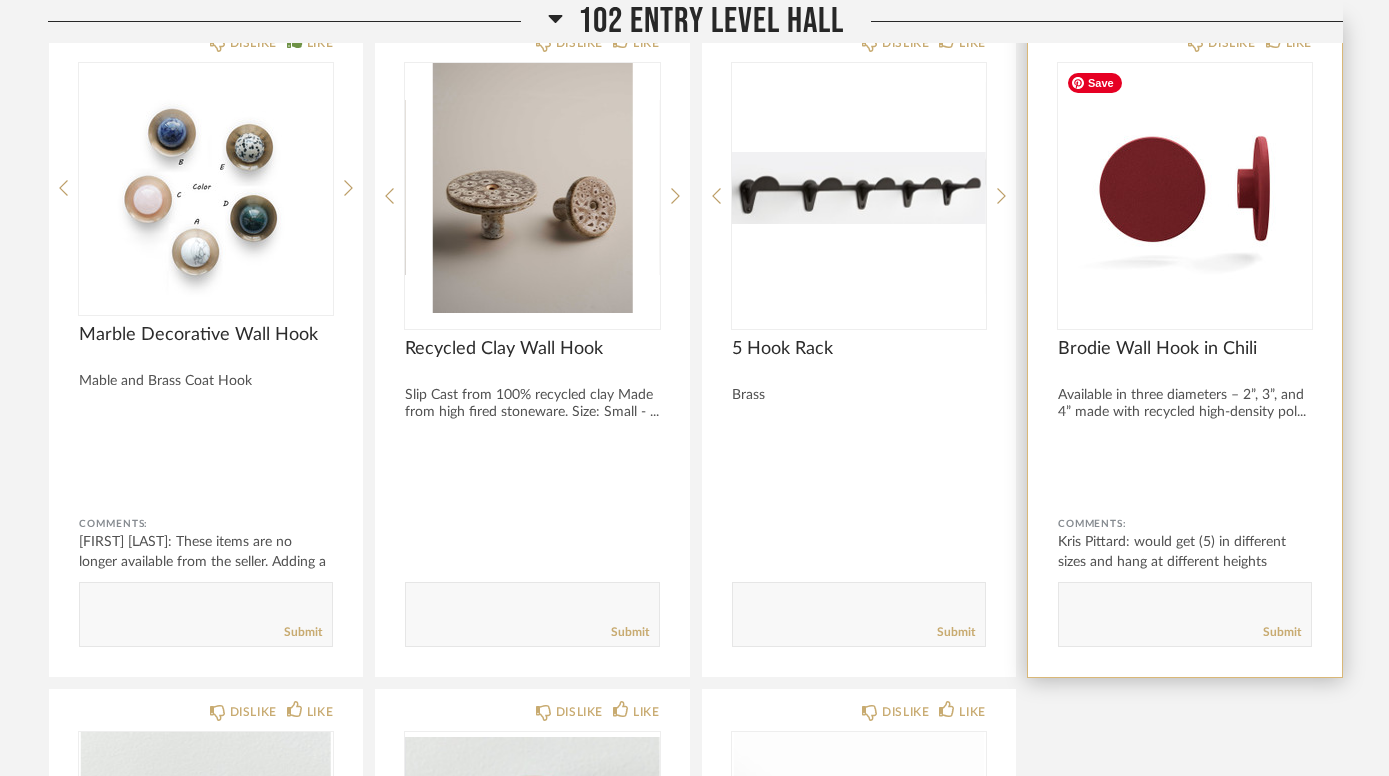 click at bounding box center (1185, 188) 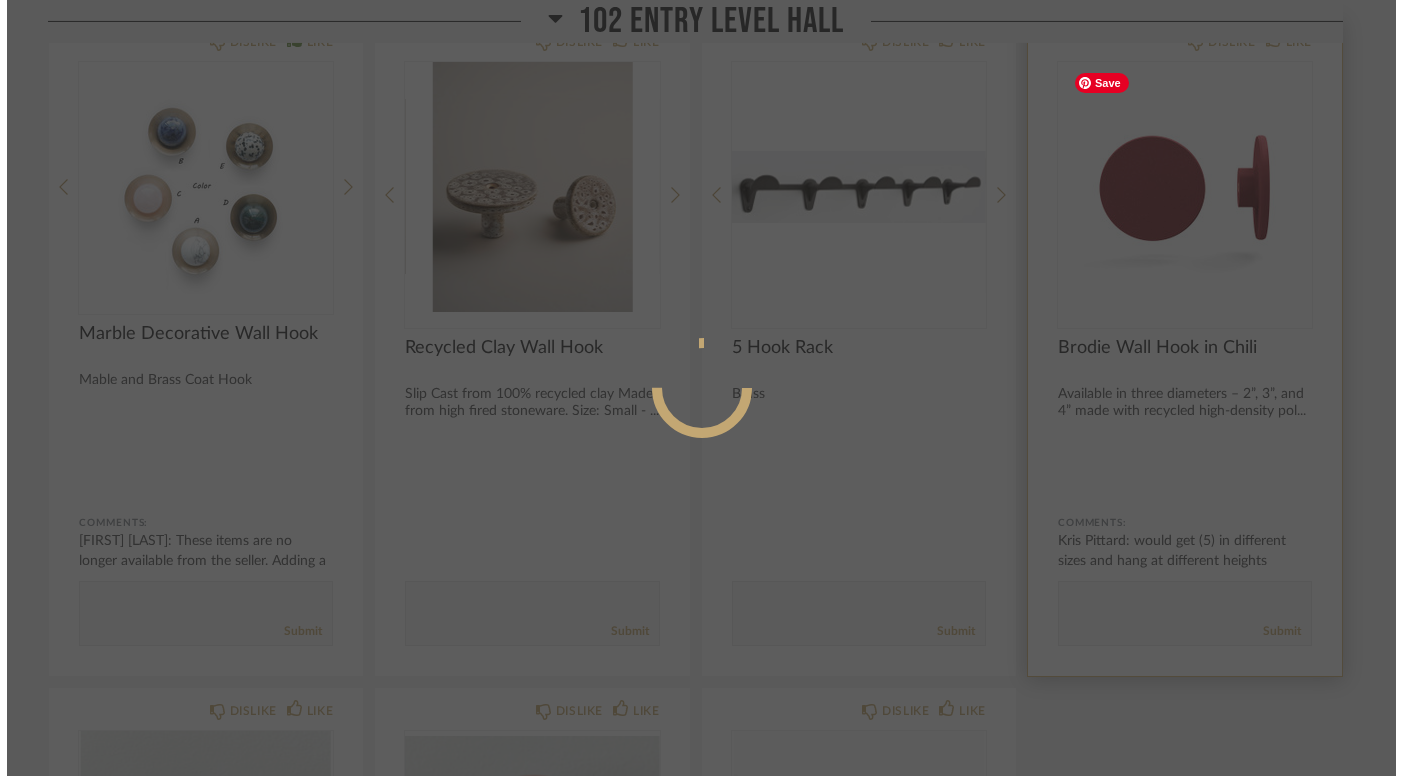 scroll, scrollTop: 0, scrollLeft: 0, axis: both 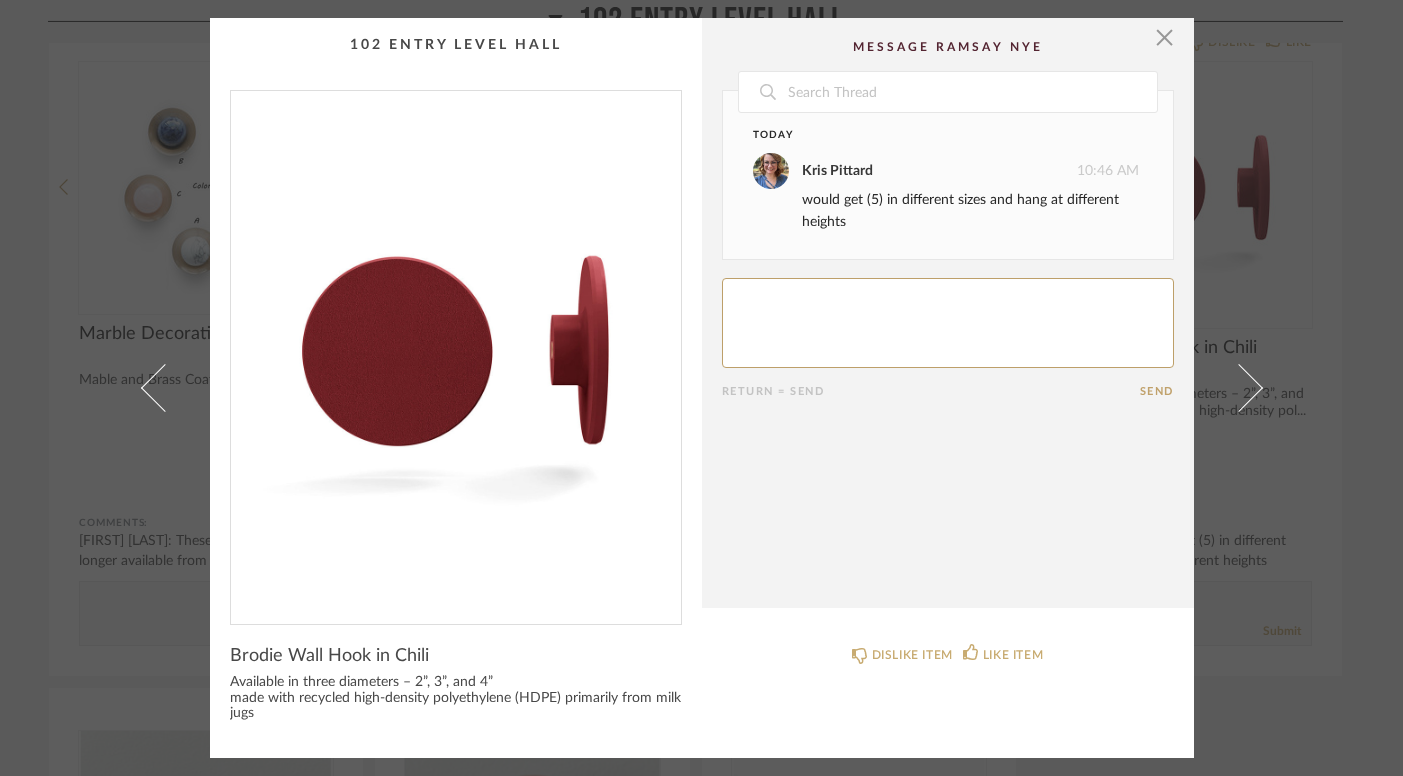 click 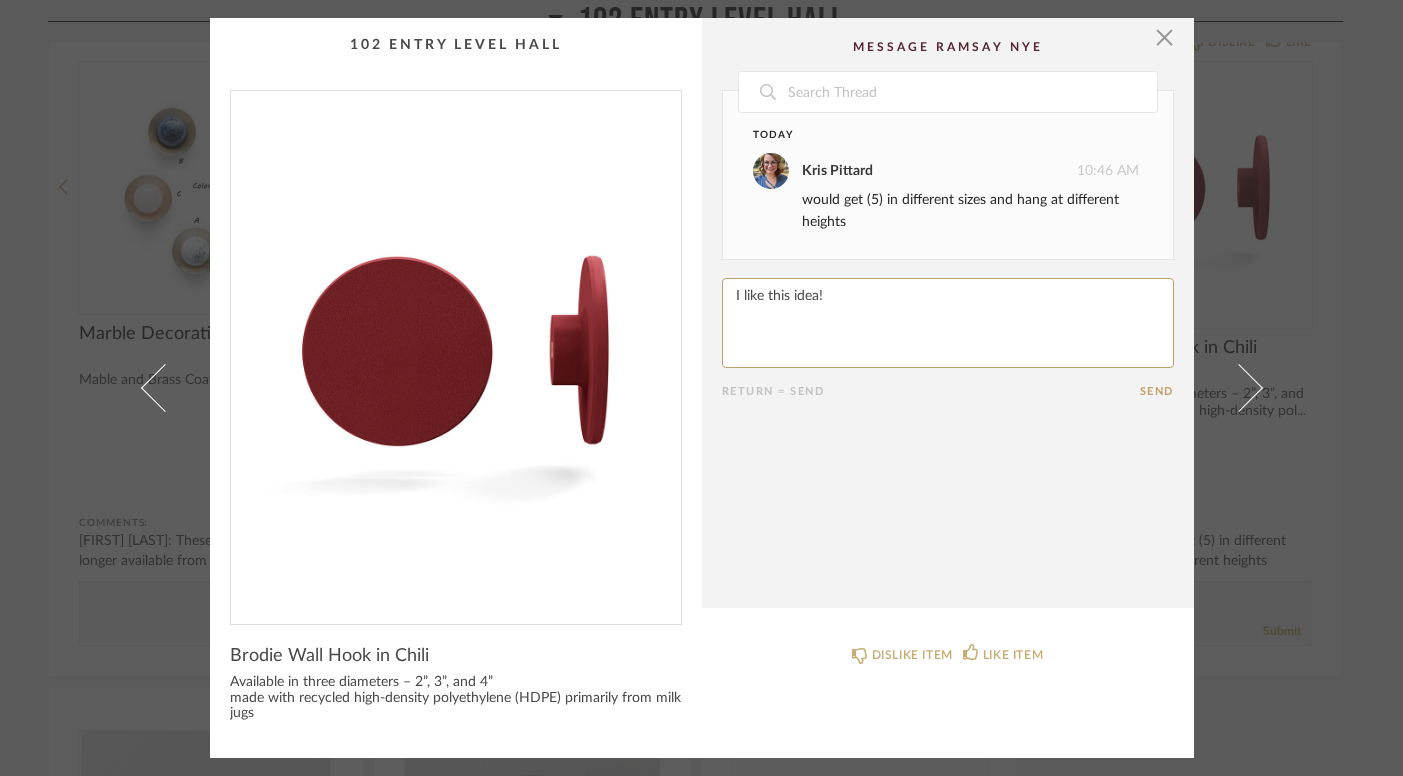 type on "I like this idea!" 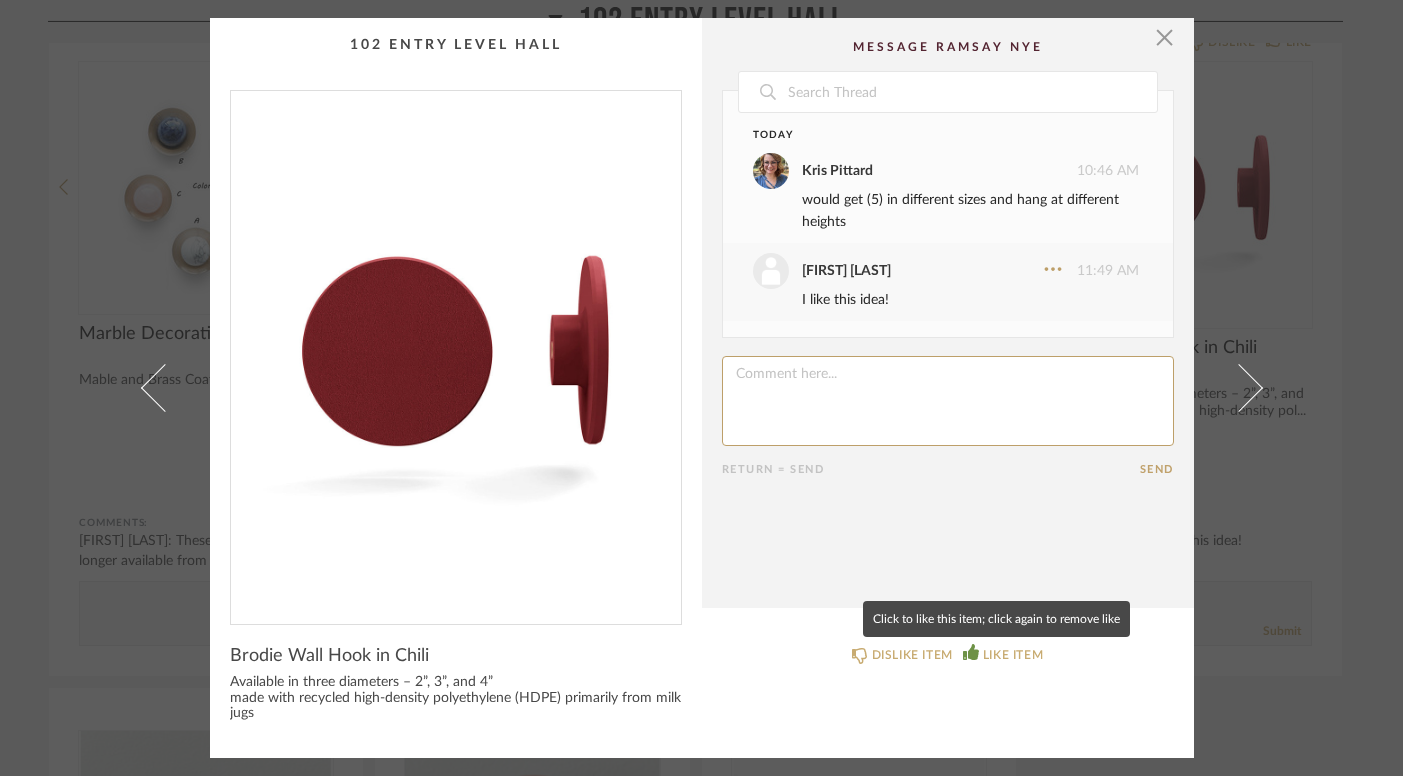 click on "LIKE ITEM" at bounding box center (1013, 655) 